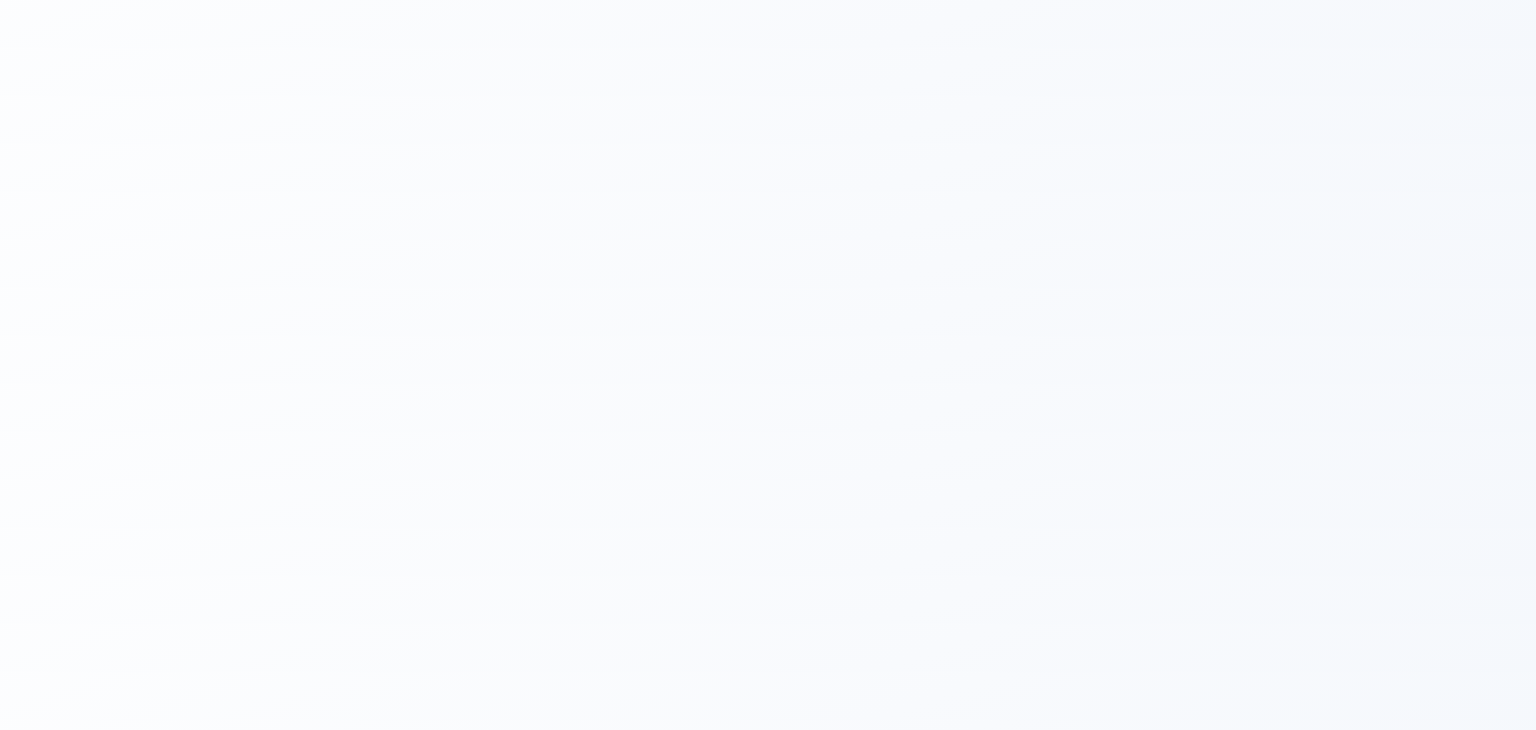 scroll, scrollTop: 0, scrollLeft: 0, axis: both 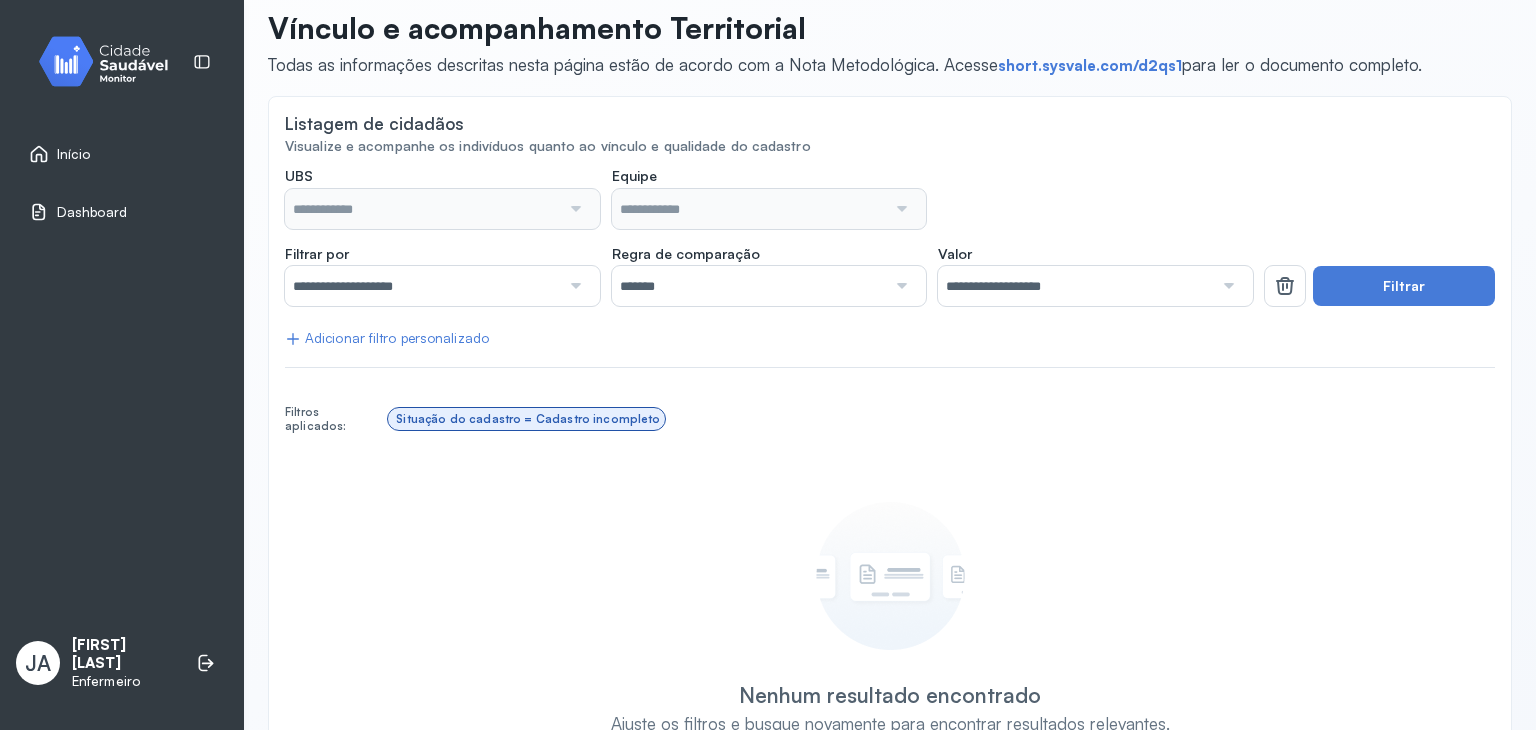 click at bounding box center [574, 209] 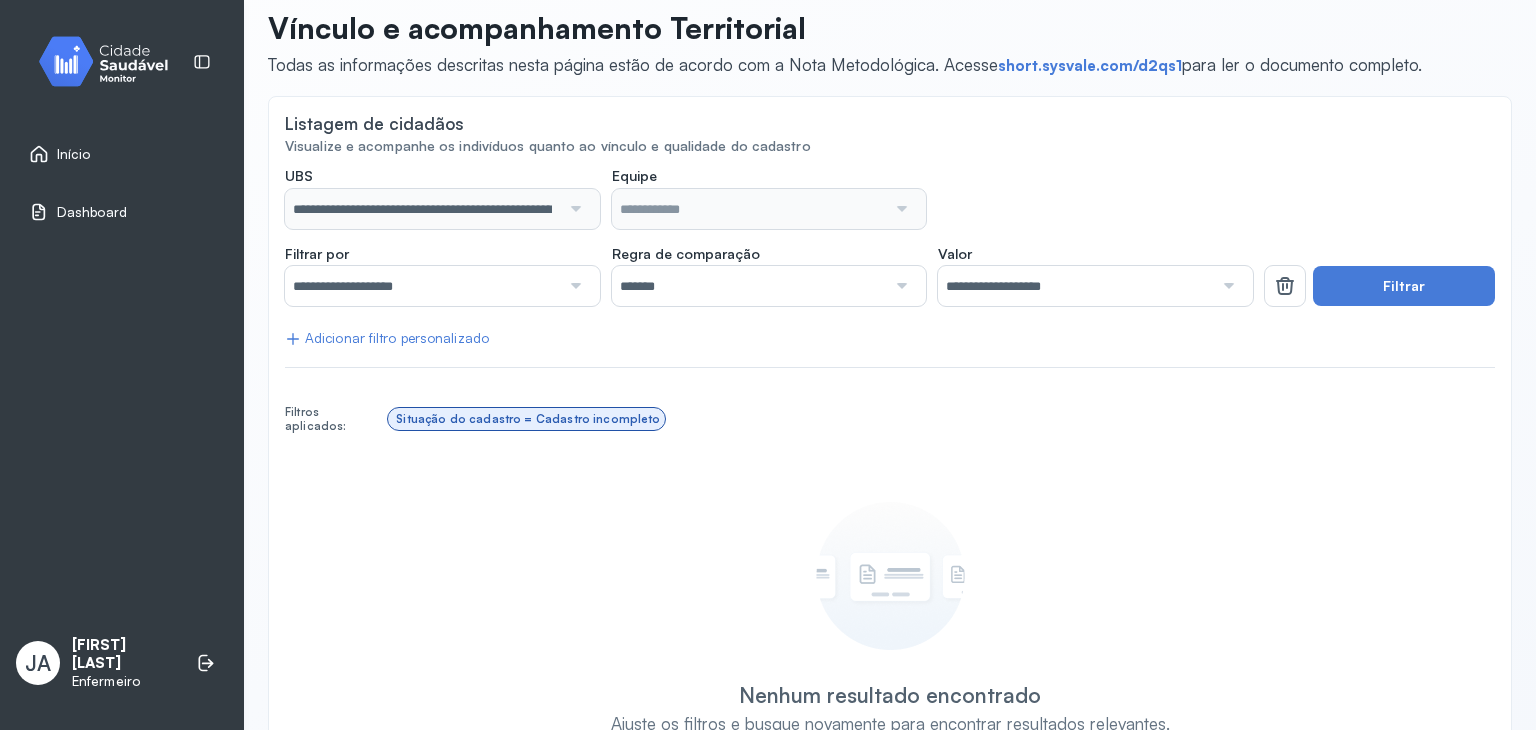type on "**********" 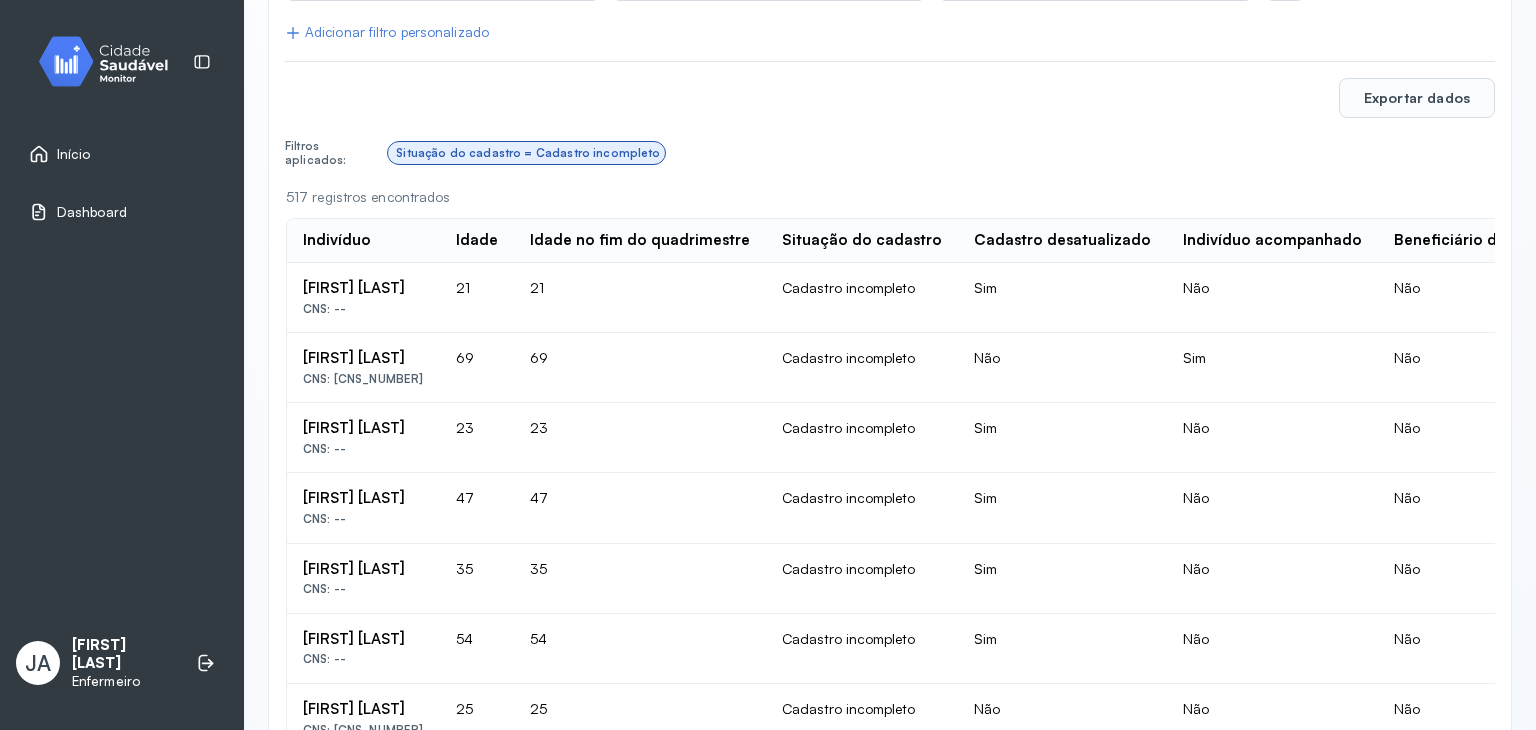 scroll, scrollTop: 416, scrollLeft: 0, axis: vertical 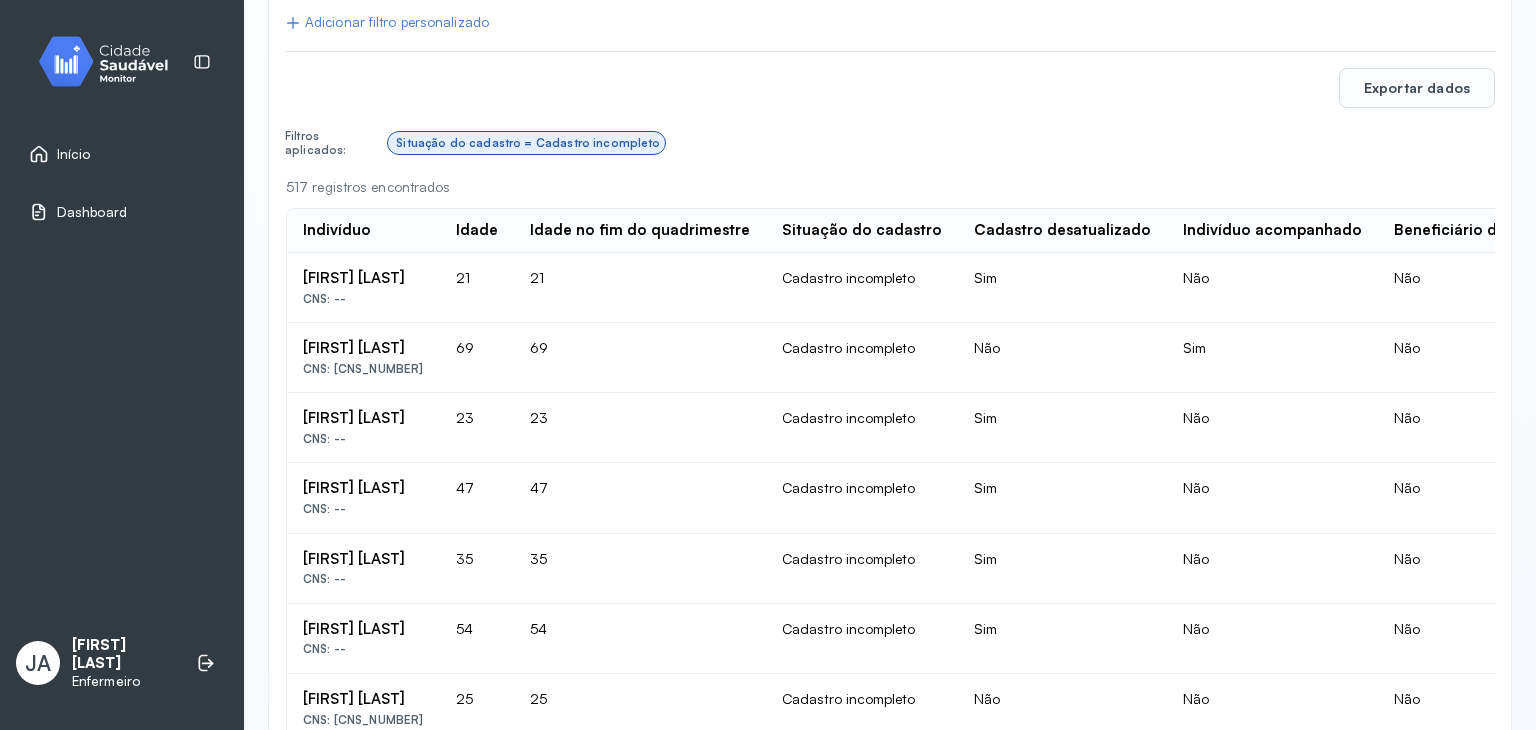 drag, startPoint x: 303, startPoint y: 277, endPoint x: 430, endPoint y: 270, distance: 127.192764 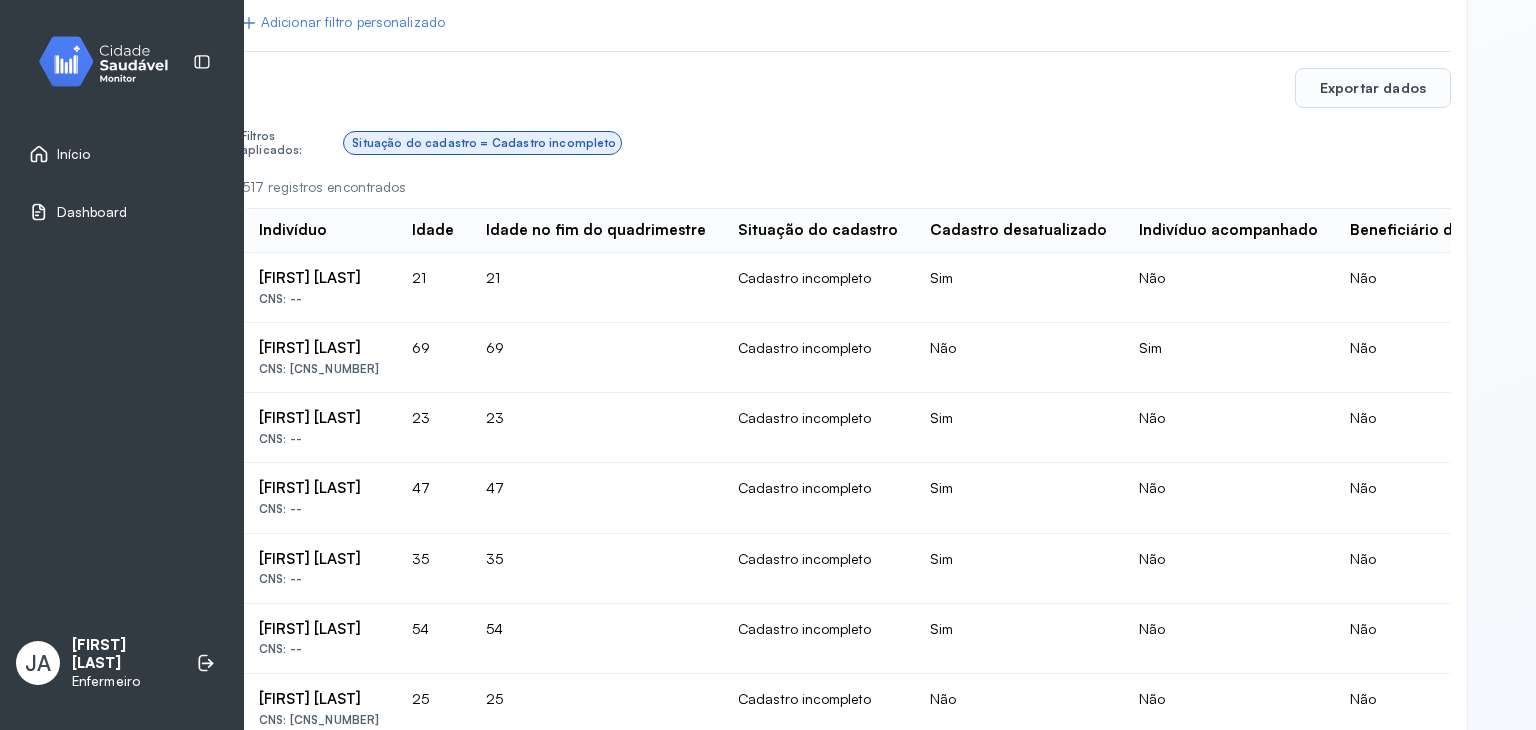 scroll, scrollTop: 416, scrollLeft: 216, axis: both 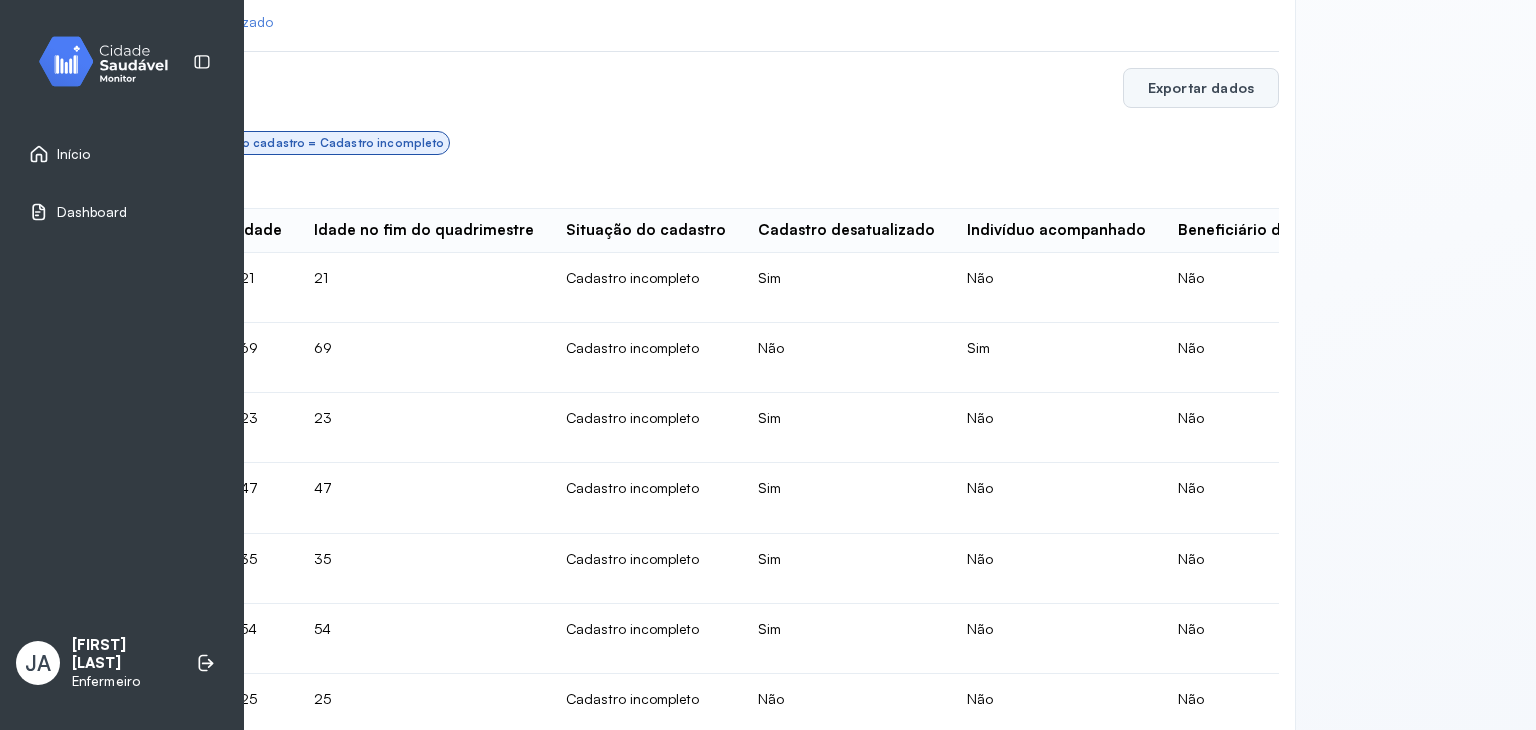 click on "Exportar dados" at bounding box center (1201, 88) 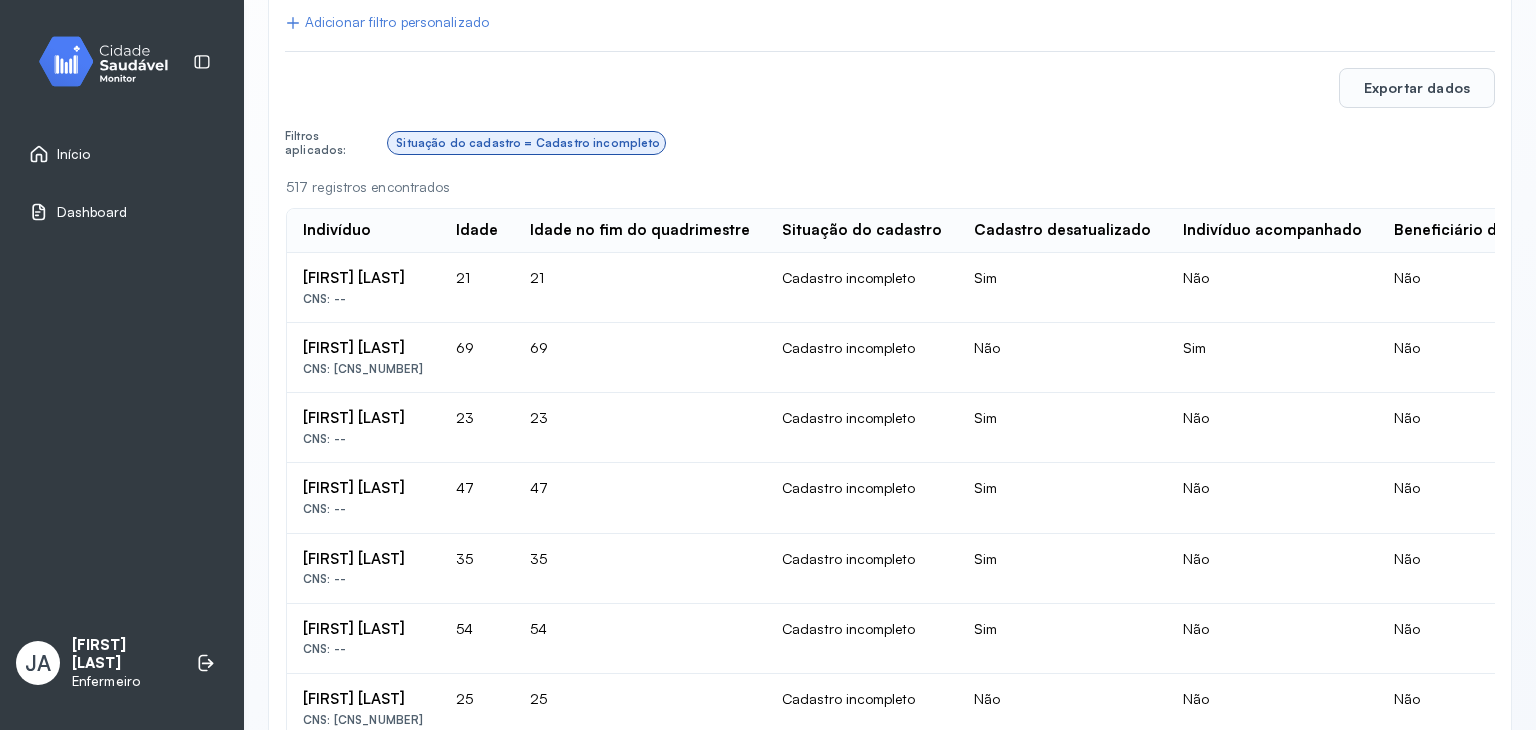 scroll, scrollTop: 416, scrollLeft: 216, axis: both 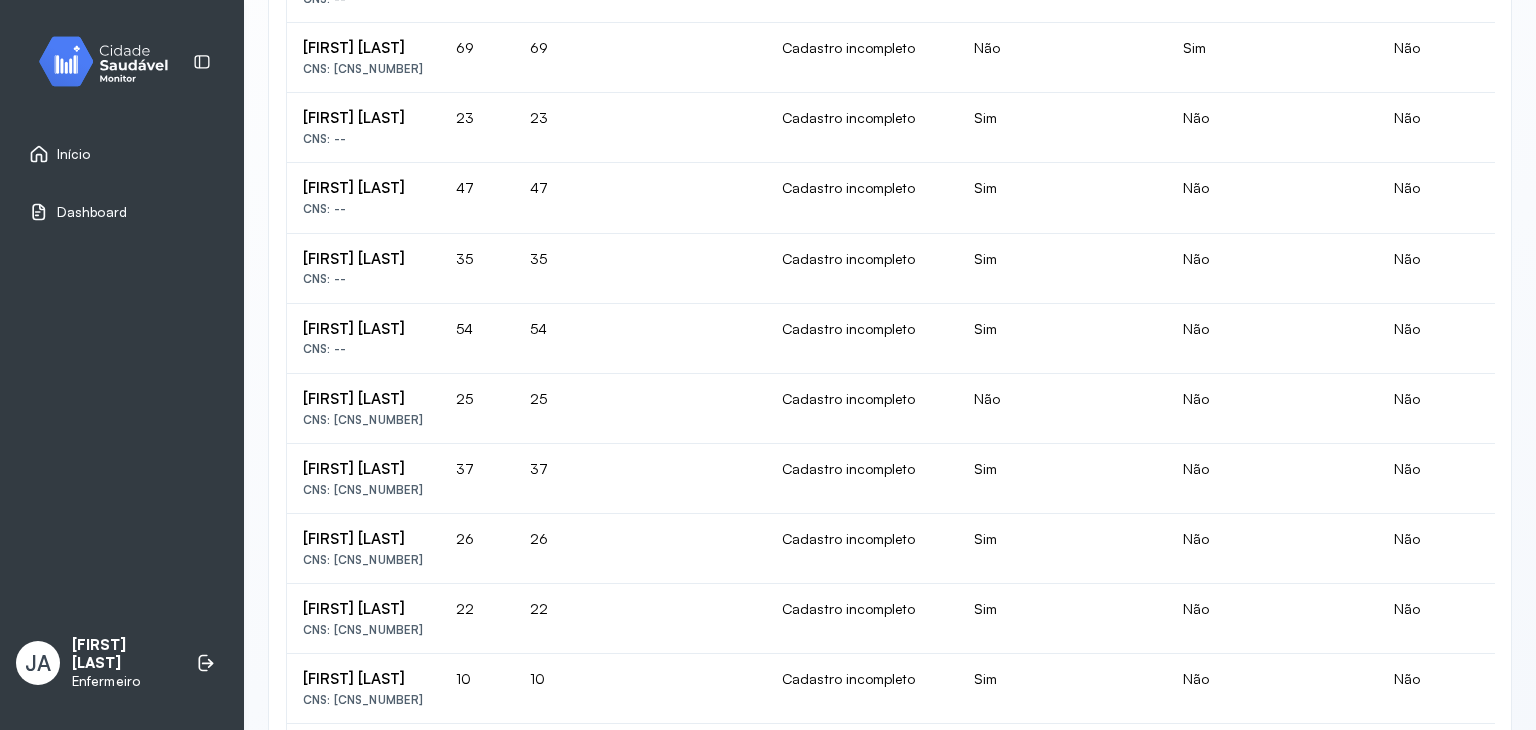 drag, startPoint x: 333, startPoint y: 421, endPoint x: 454, endPoint y: 407, distance: 121.80723 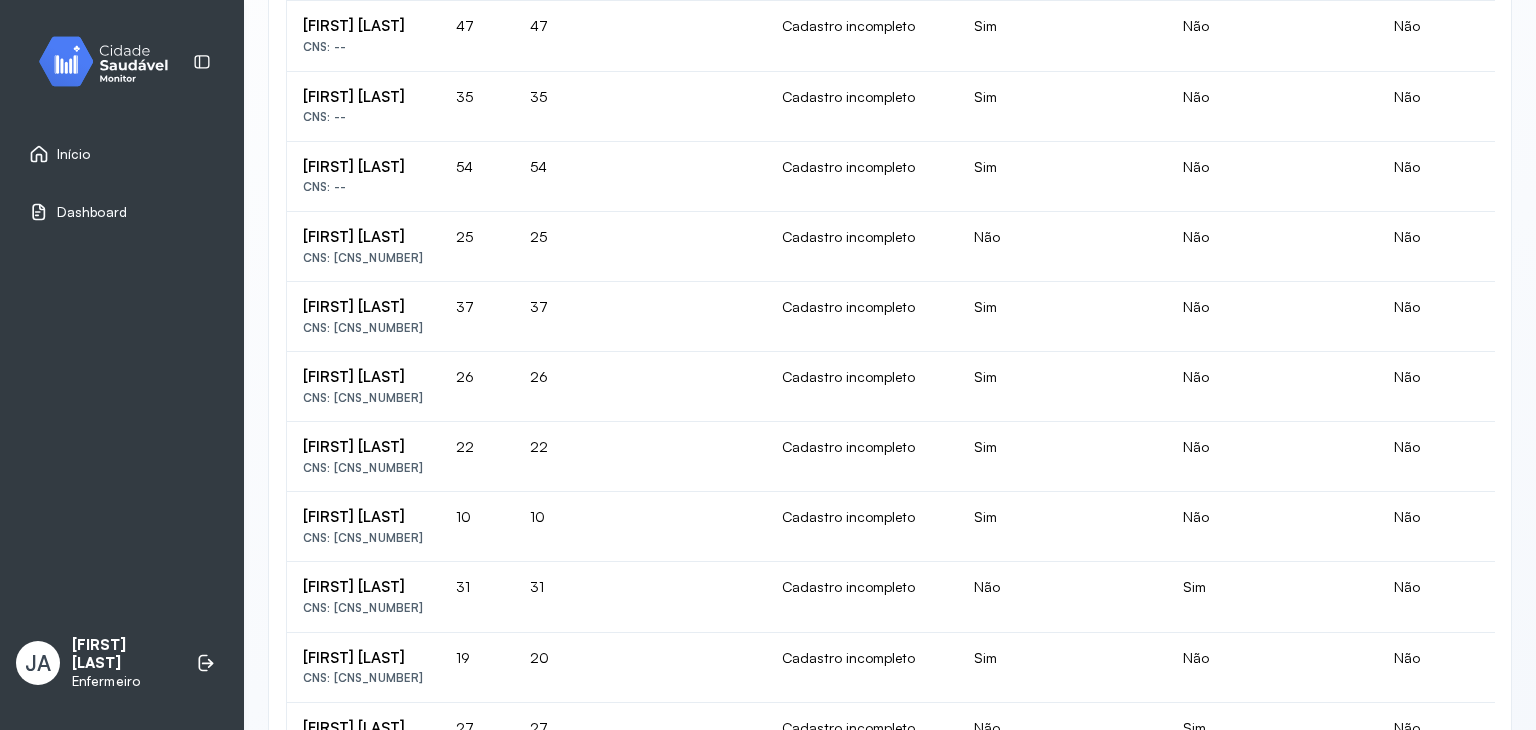 scroll, scrollTop: 916, scrollLeft: 0, axis: vertical 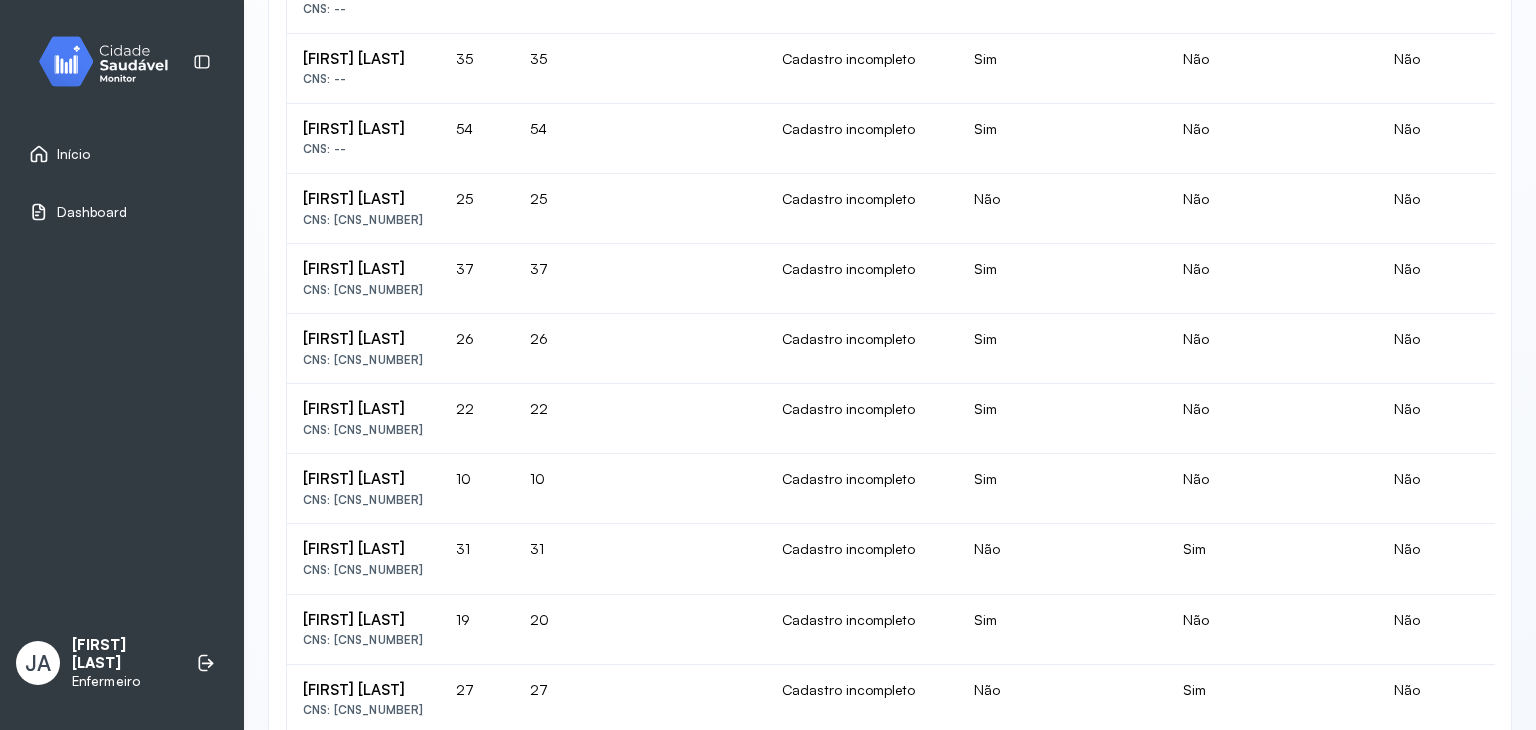 click on "Elenilson Vilas Boas De Olireira" at bounding box center (363, -222) 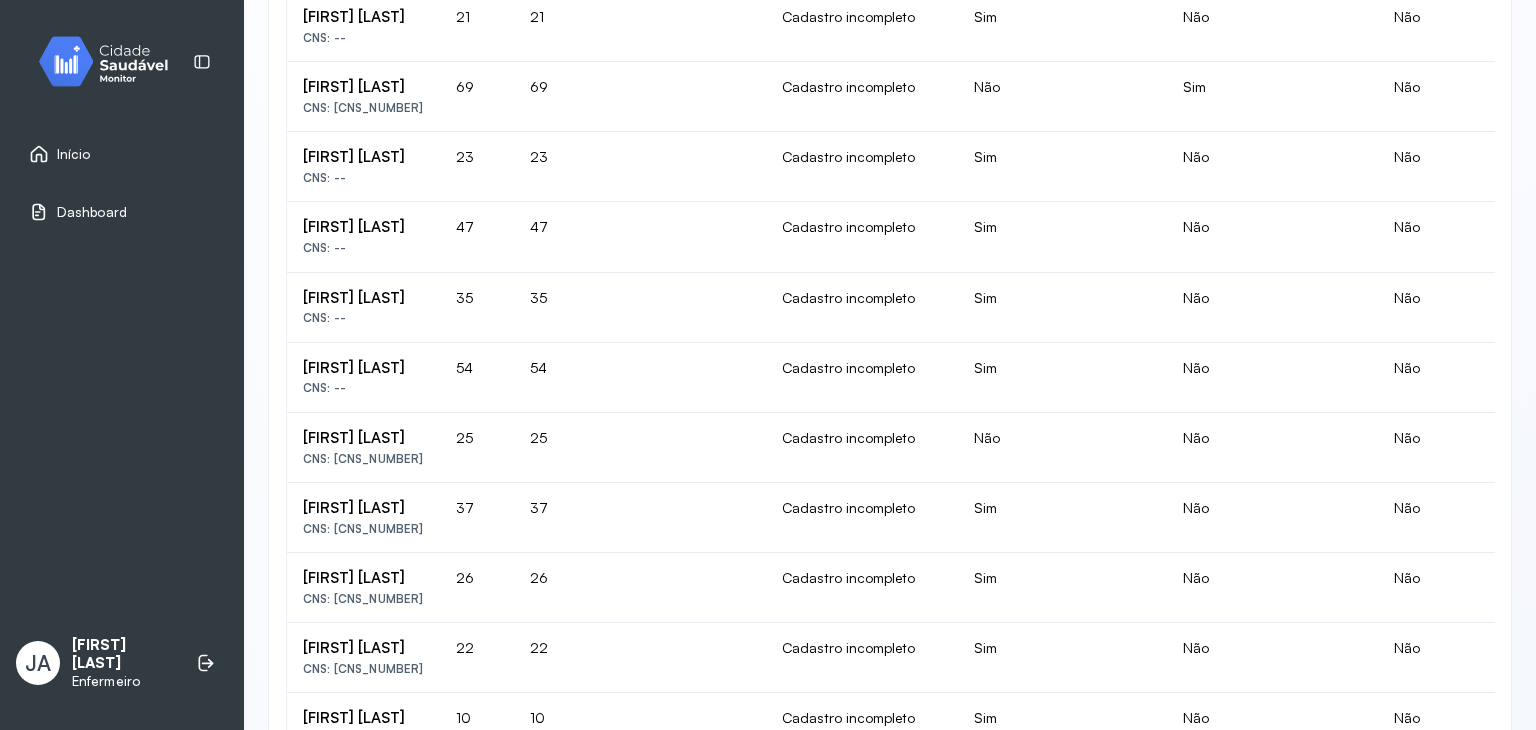 scroll, scrollTop: 416, scrollLeft: 0, axis: vertical 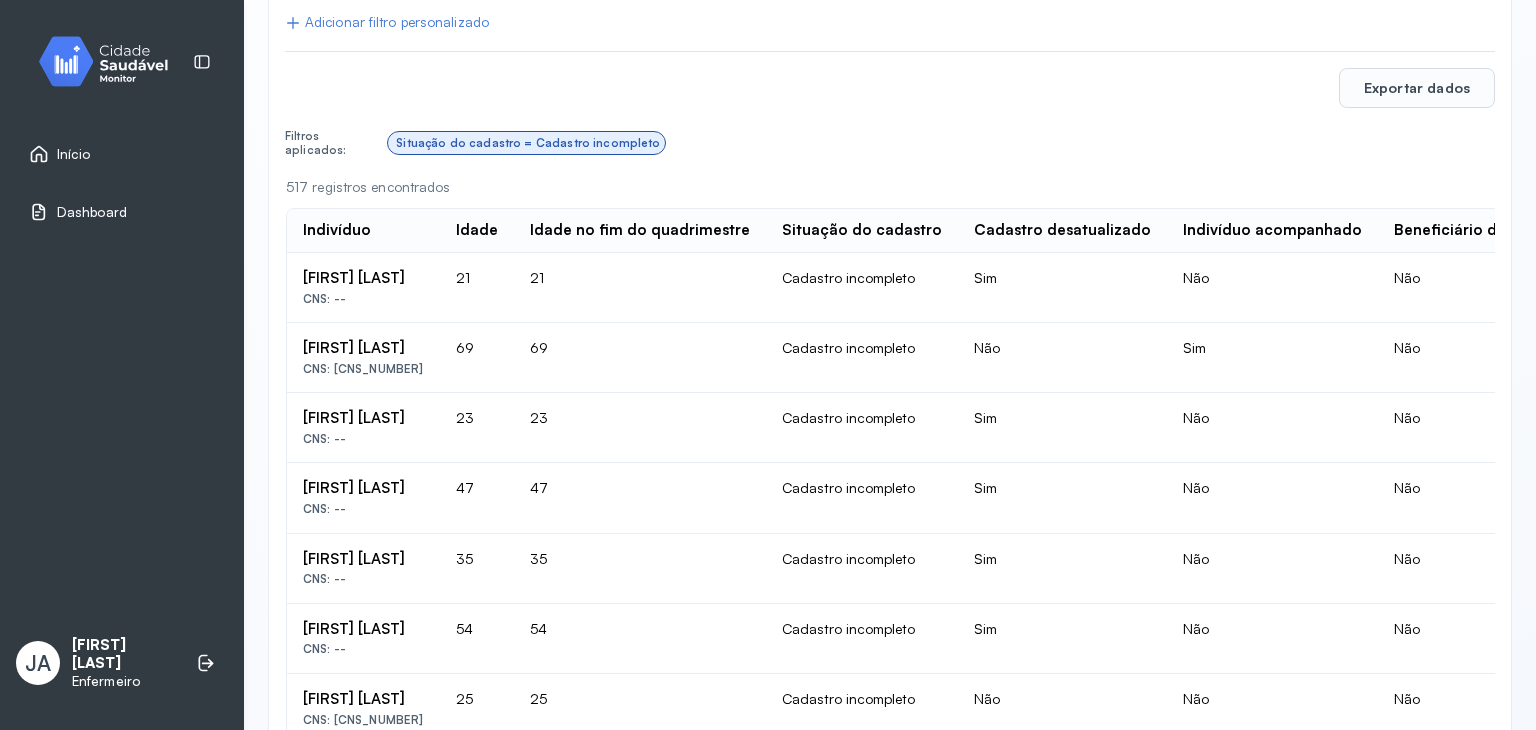 drag, startPoint x: 304, startPoint y: 272, endPoint x: 437, endPoint y: 277, distance: 133.09395 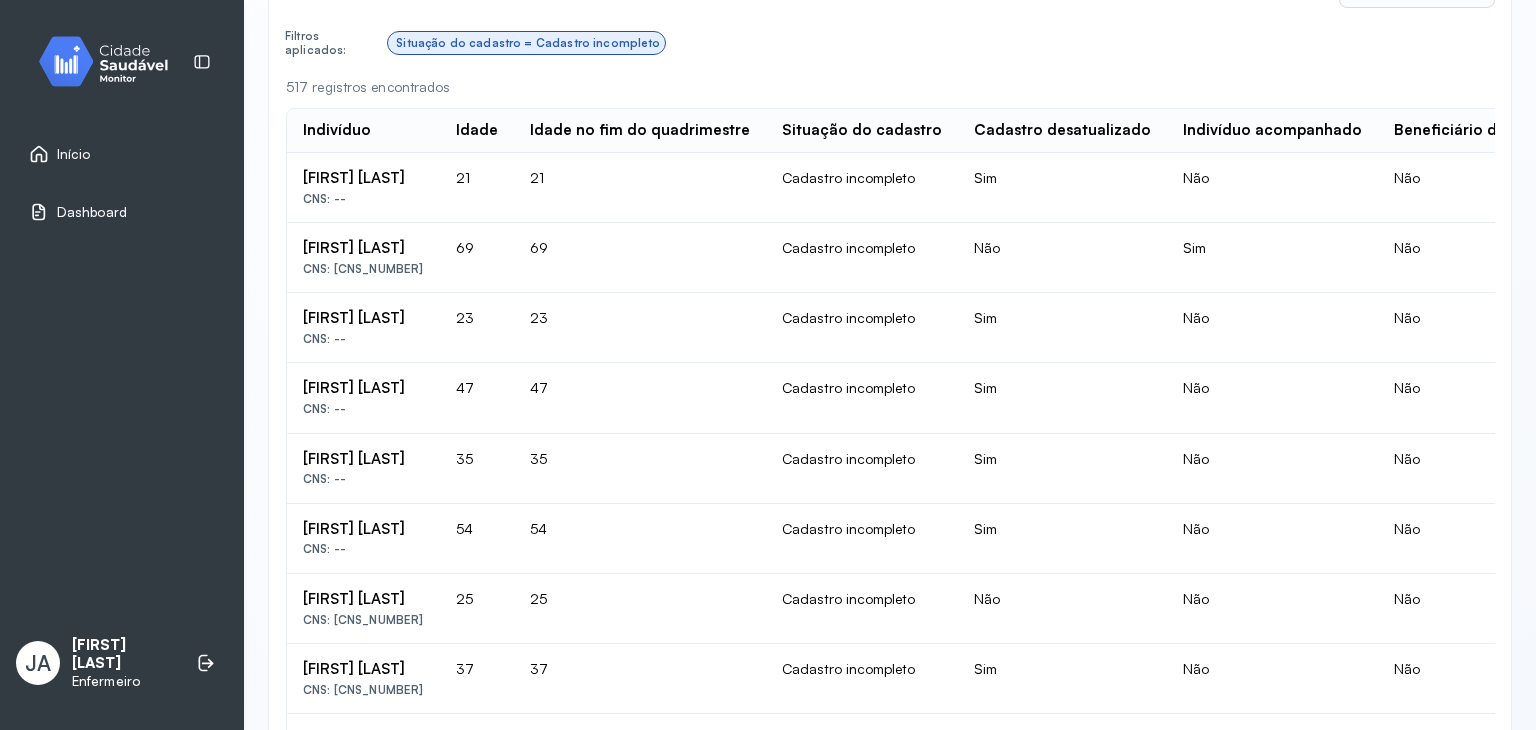drag, startPoint x: 1369, startPoint y: 222, endPoint x: 1360, endPoint y: 229, distance: 11.401754 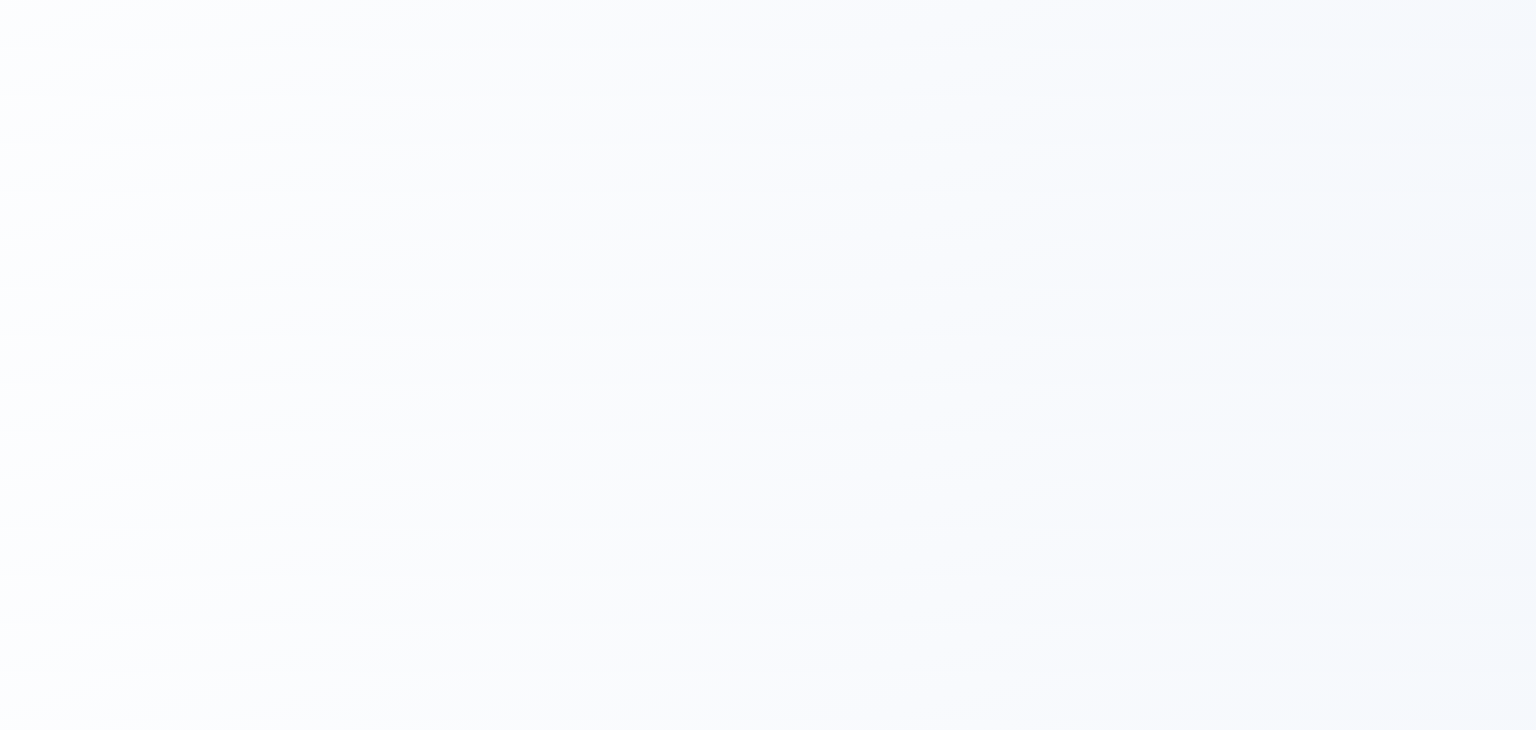 scroll, scrollTop: 0, scrollLeft: 0, axis: both 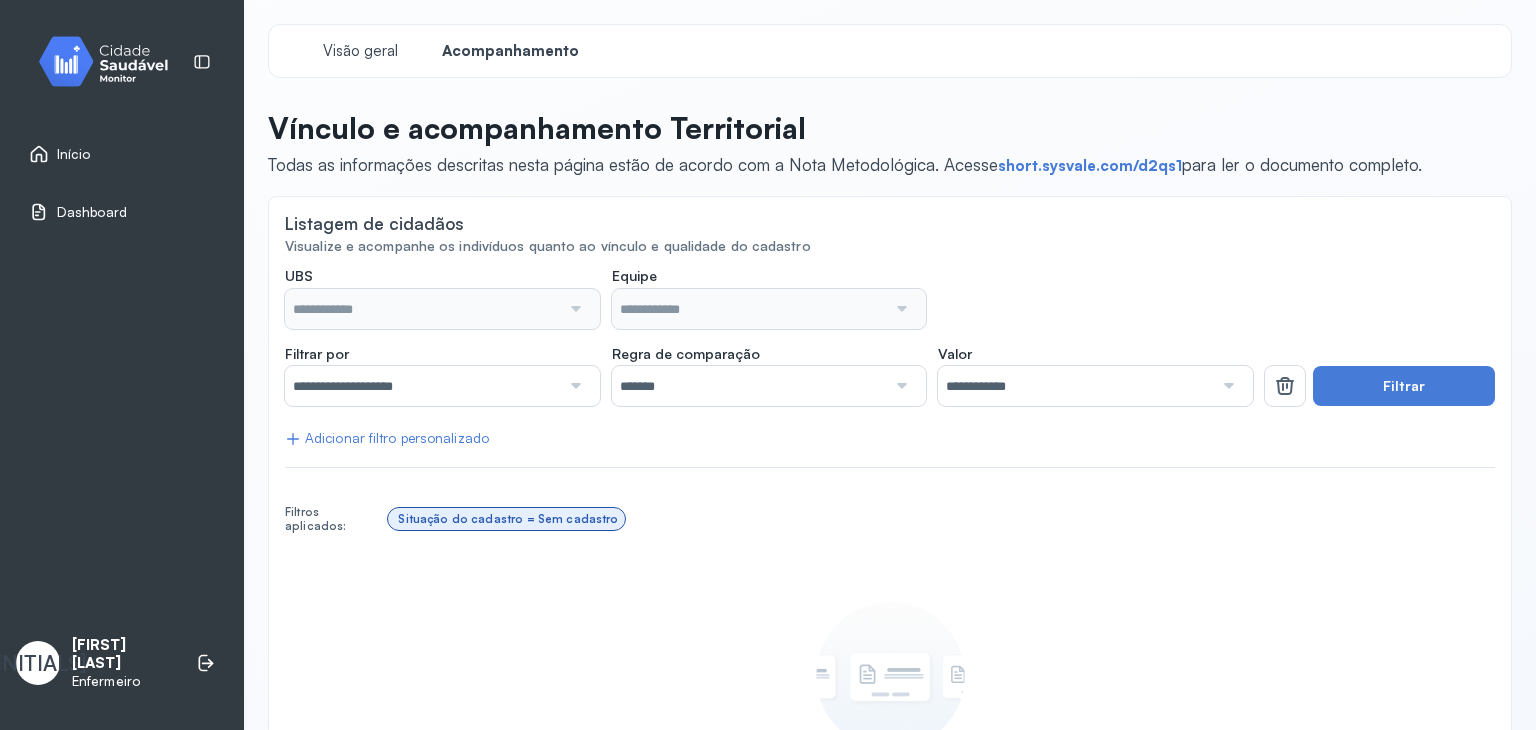 type on "**********" 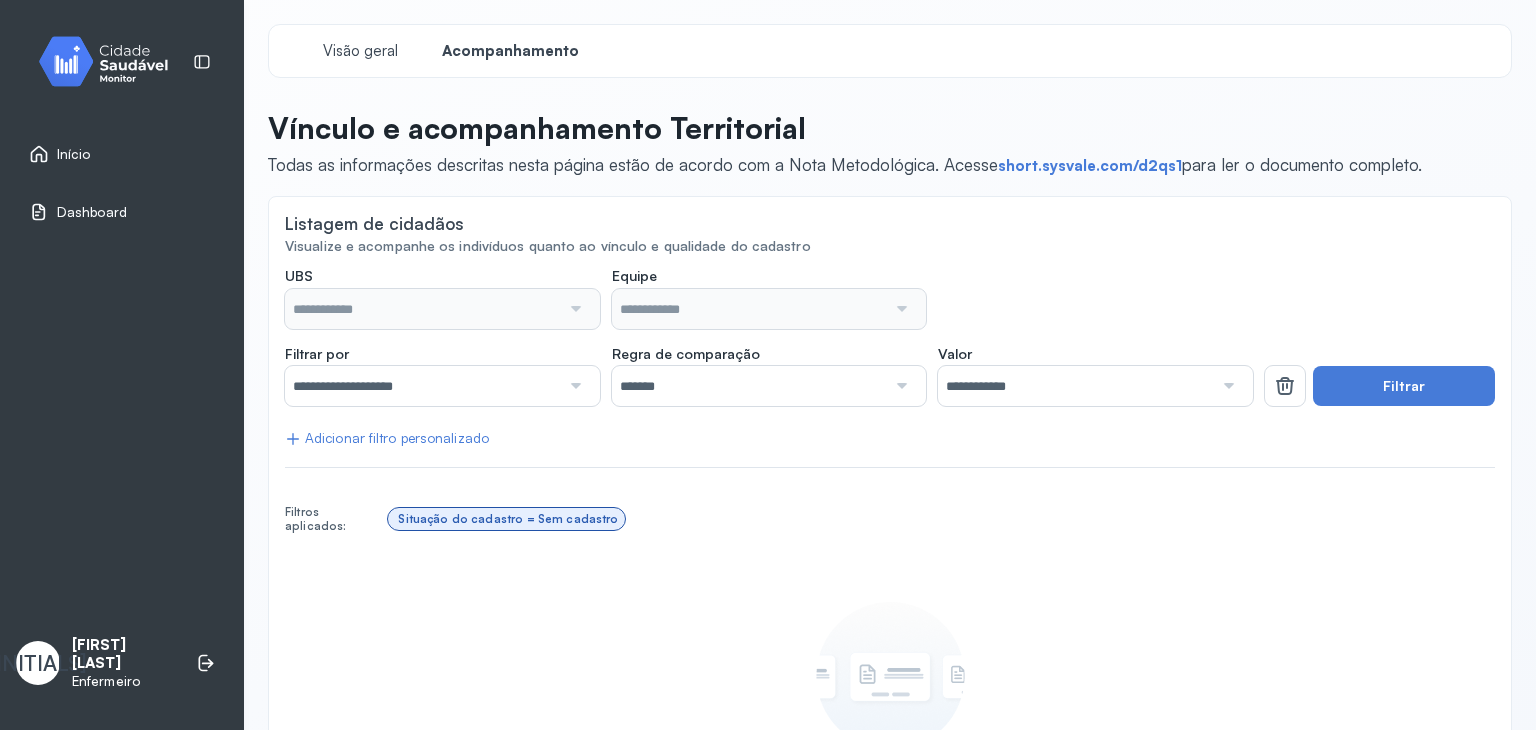 type on "**********" 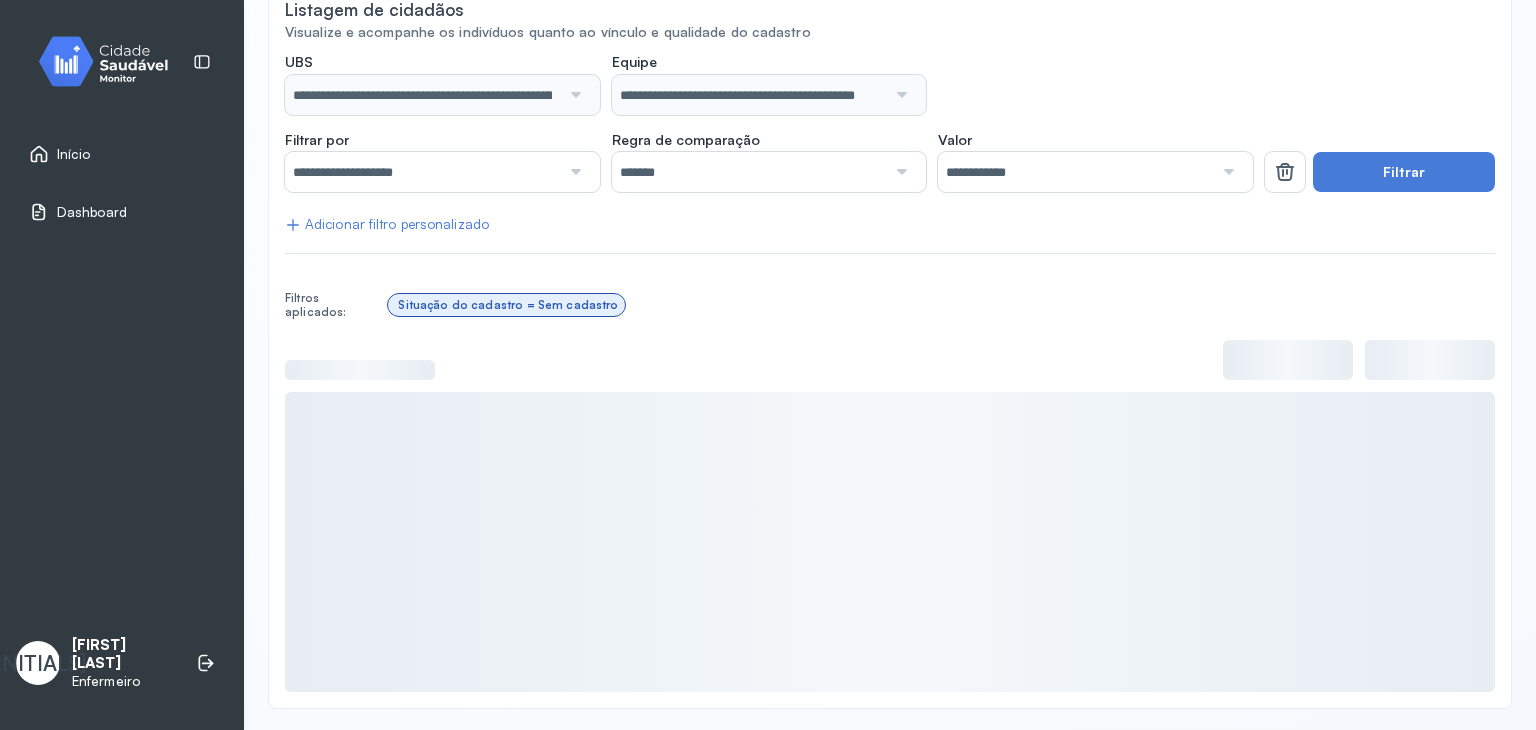 scroll, scrollTop: 216, scrollLeft: 0, axis: vertical 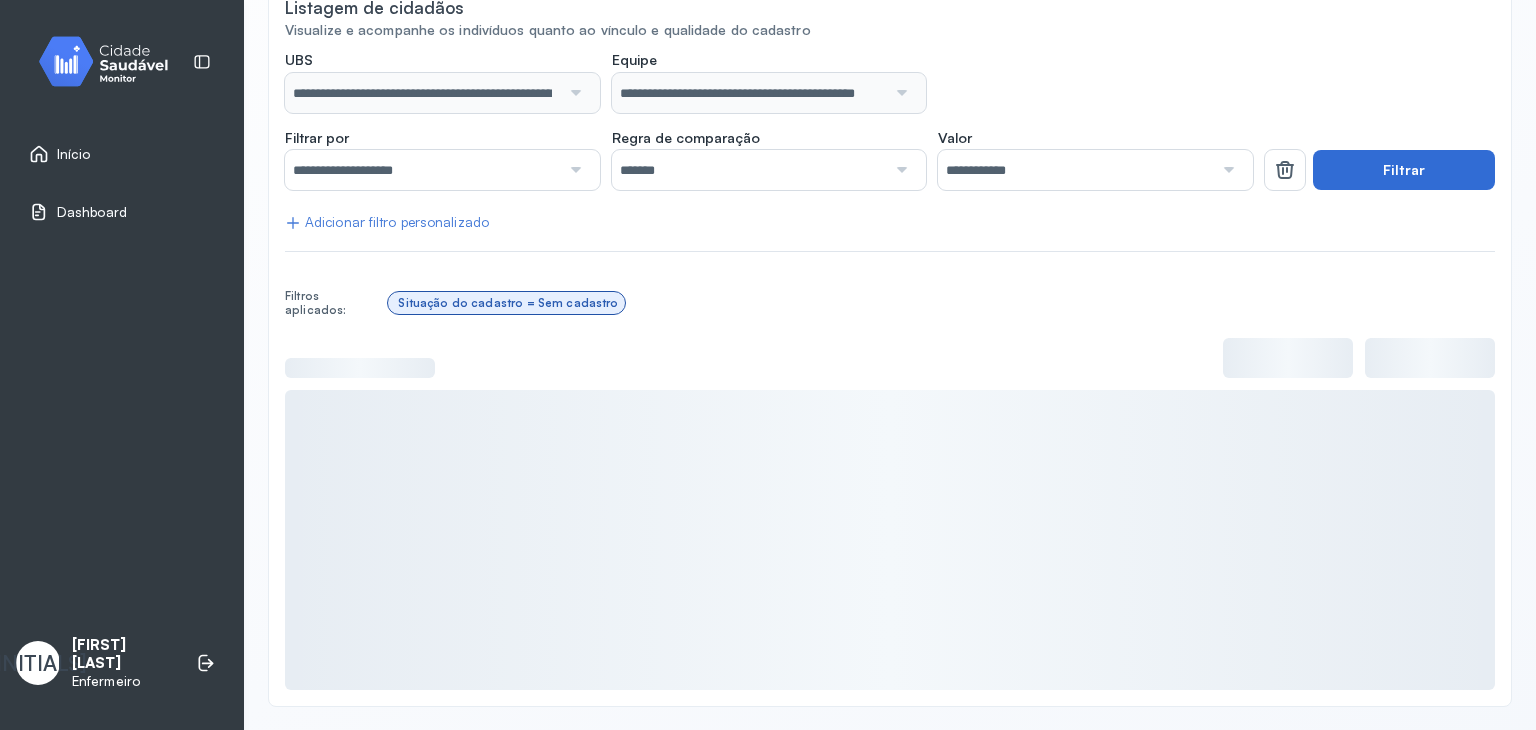 click on "Filtrar" at bounding box center [1404, 170] 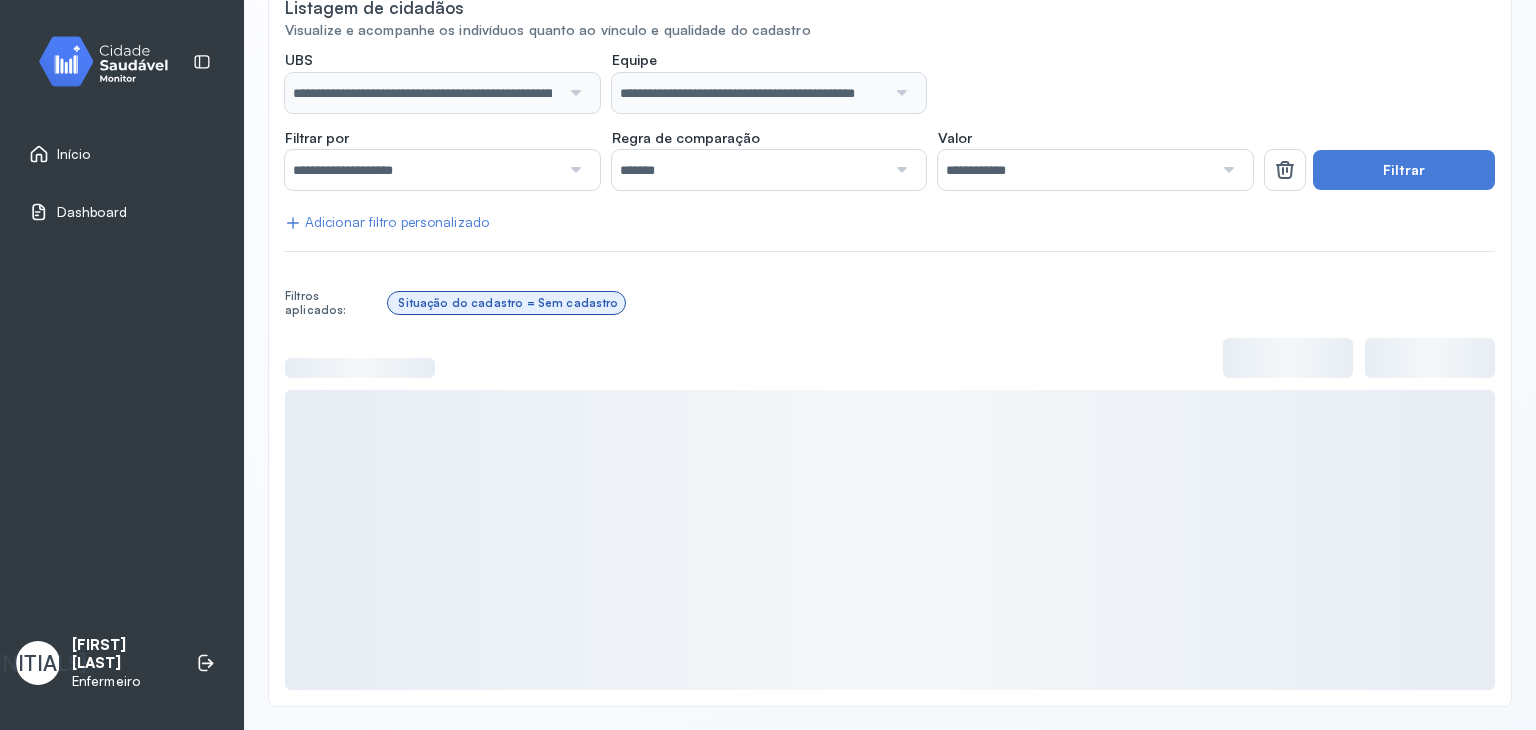 click at bounding box center [574, 170] 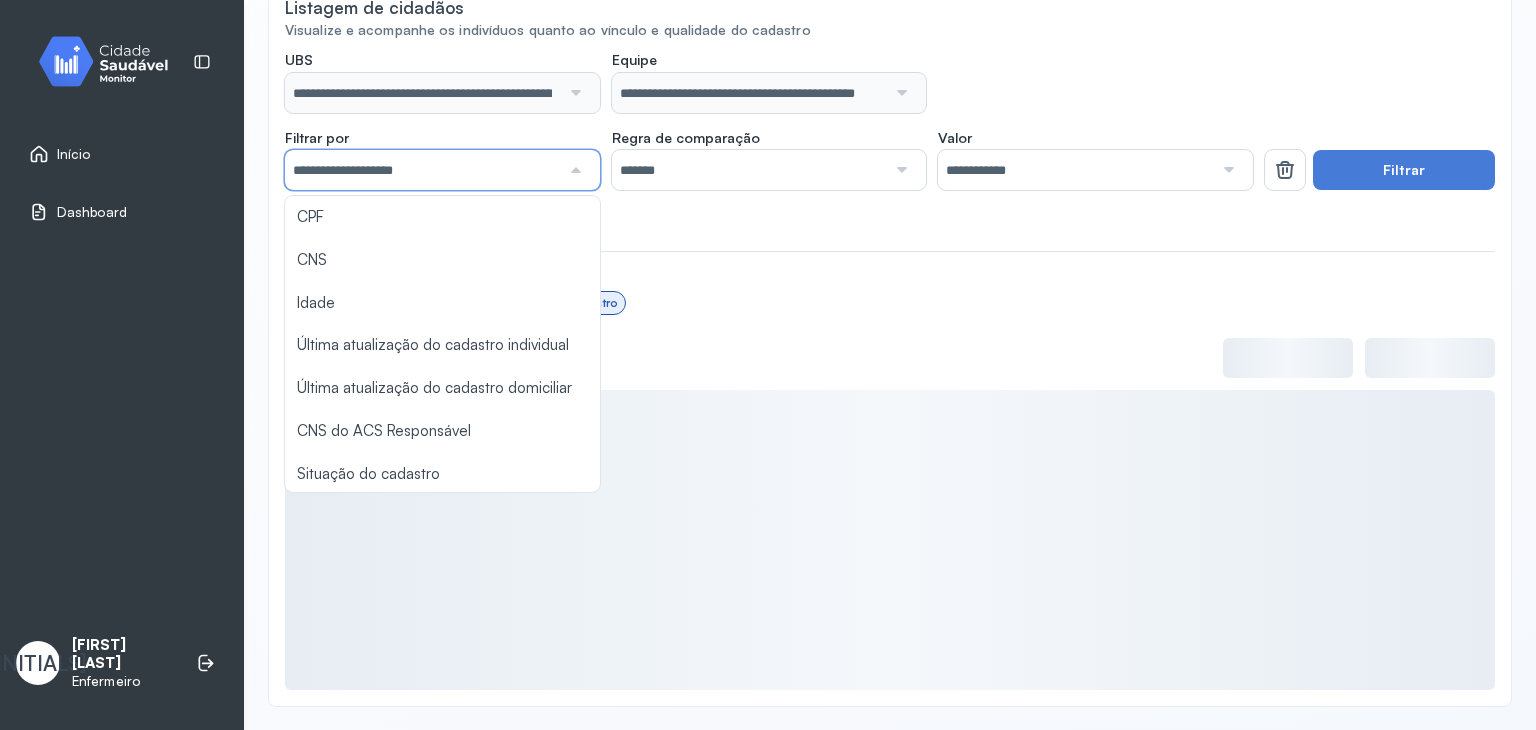 click at bounding box center [890, 358] 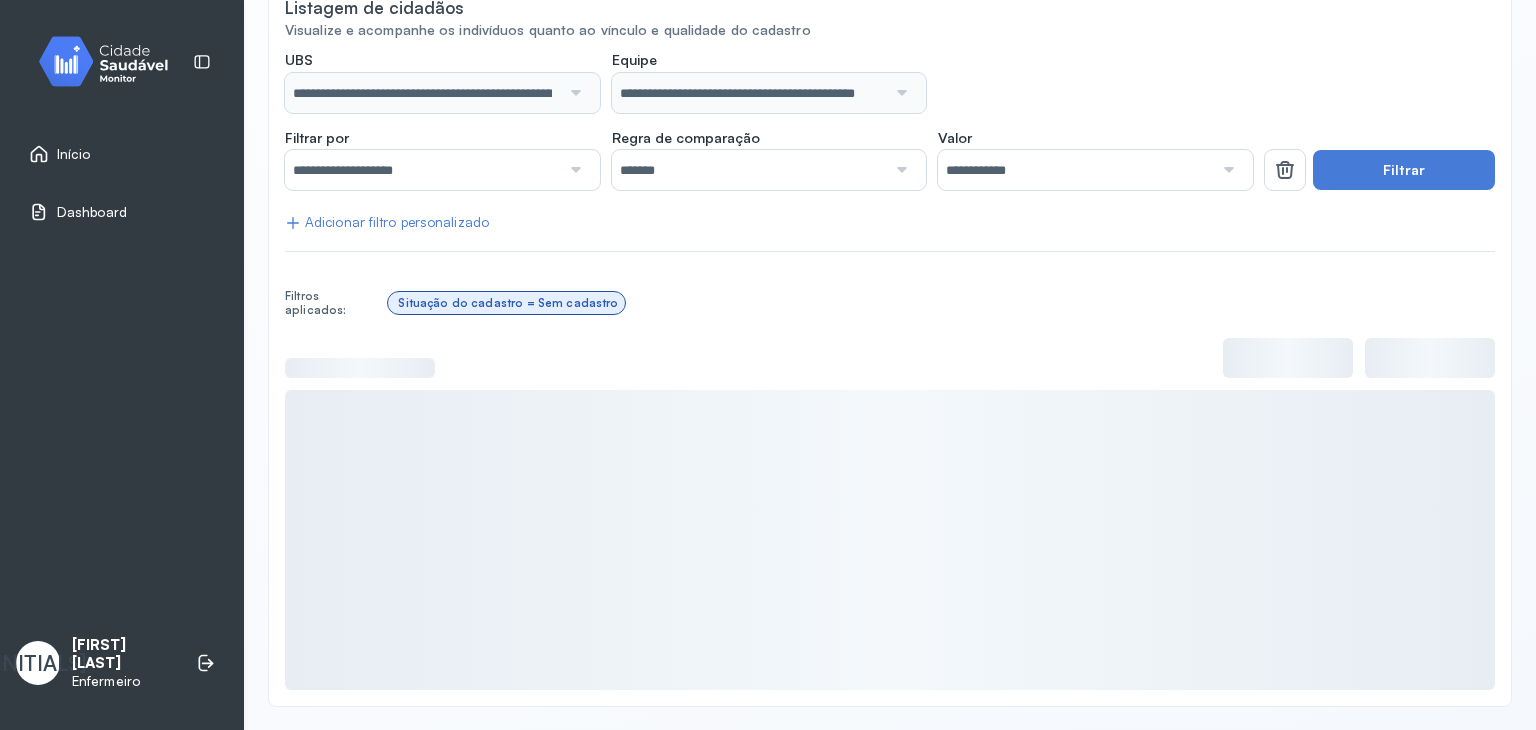 click on "**********" 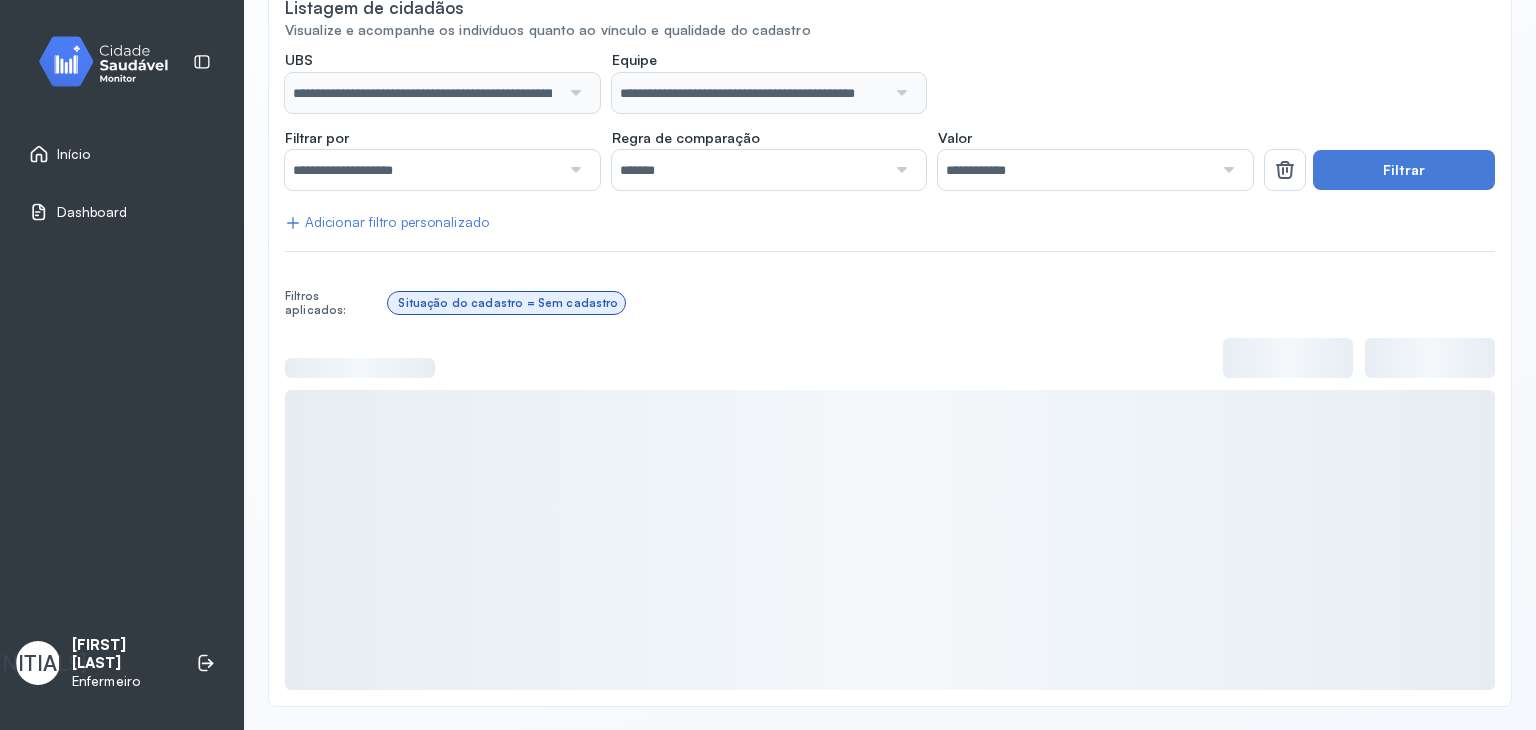 click on "**********" 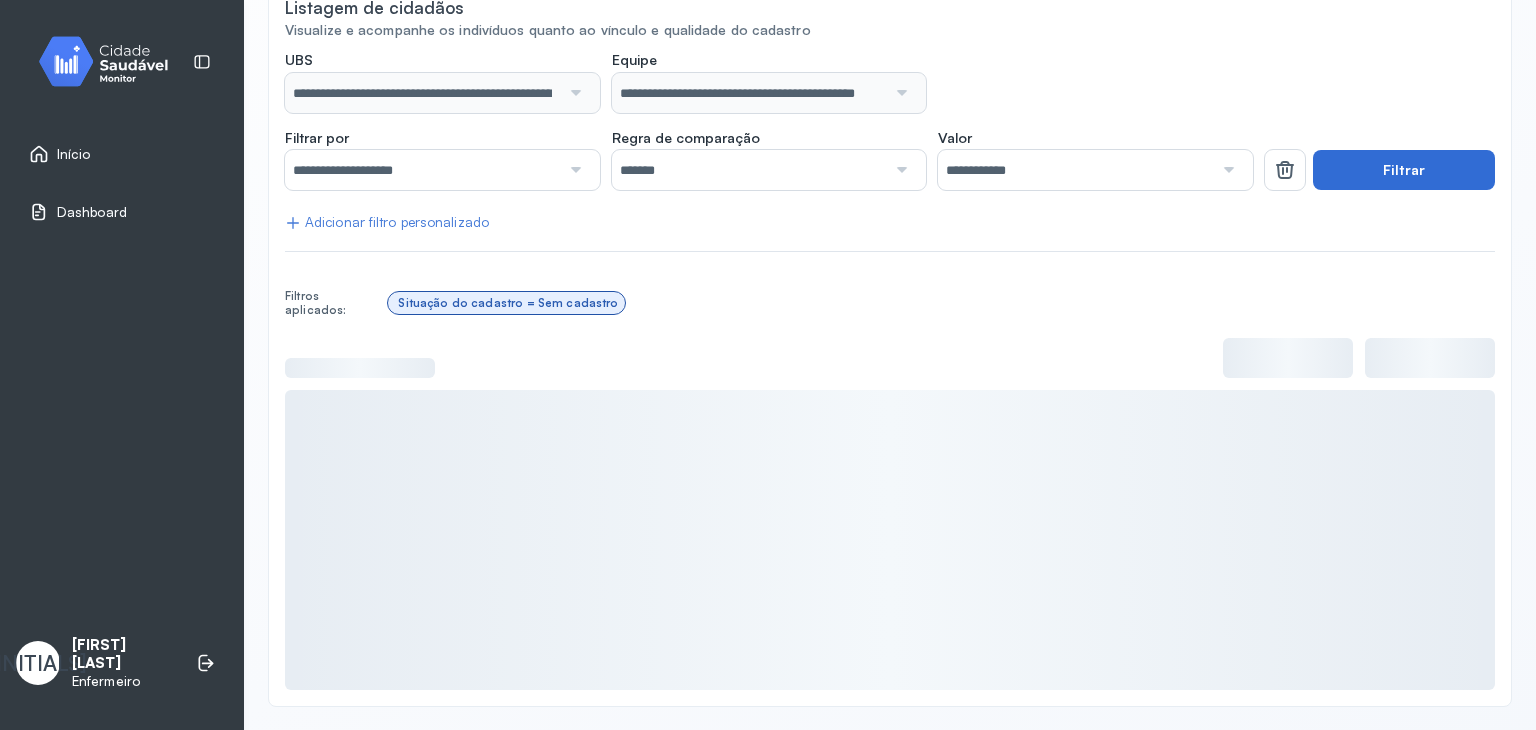 click on "Filtrar" at bounding box center (1404, 170) 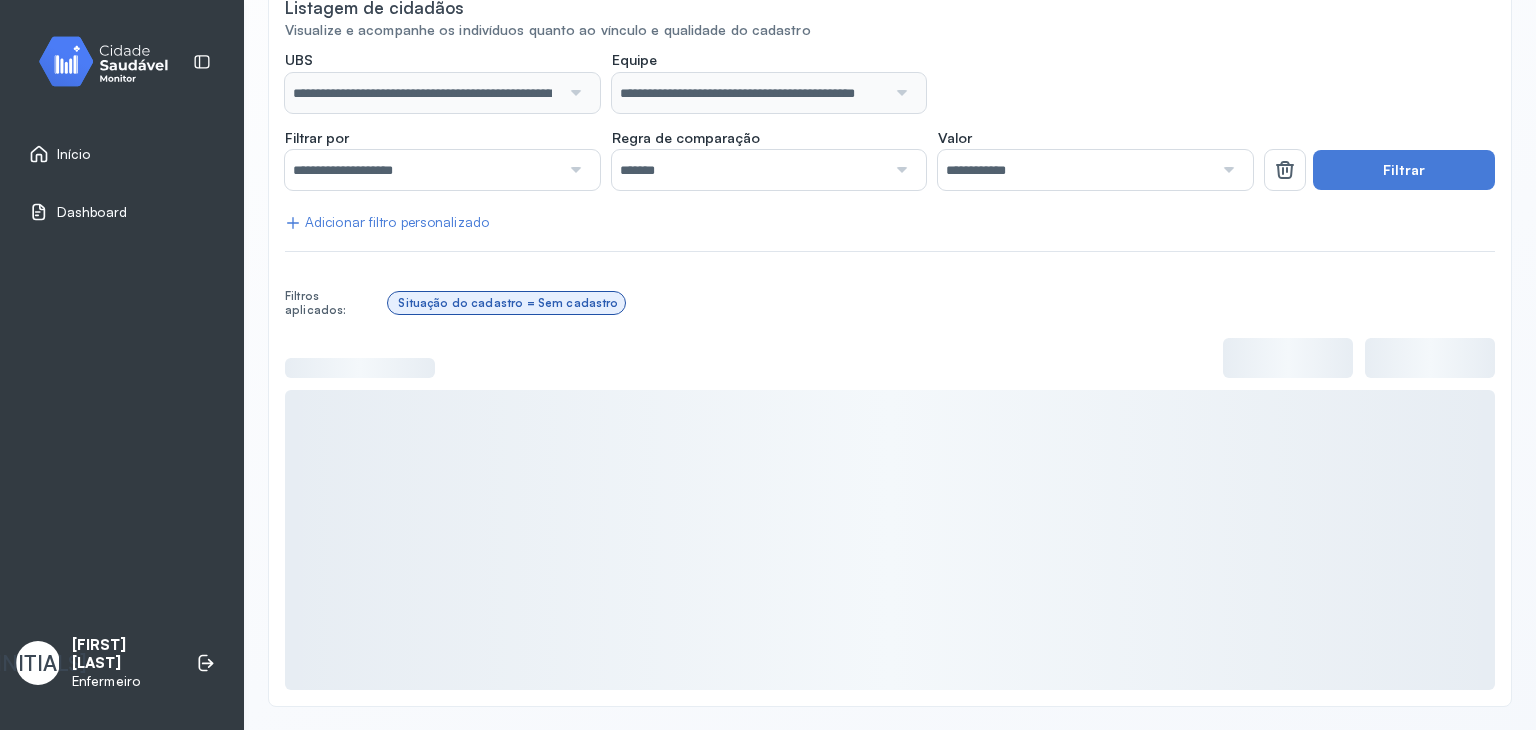 scroll, scrollTop: 0, scrollLeft: 0, axis: both 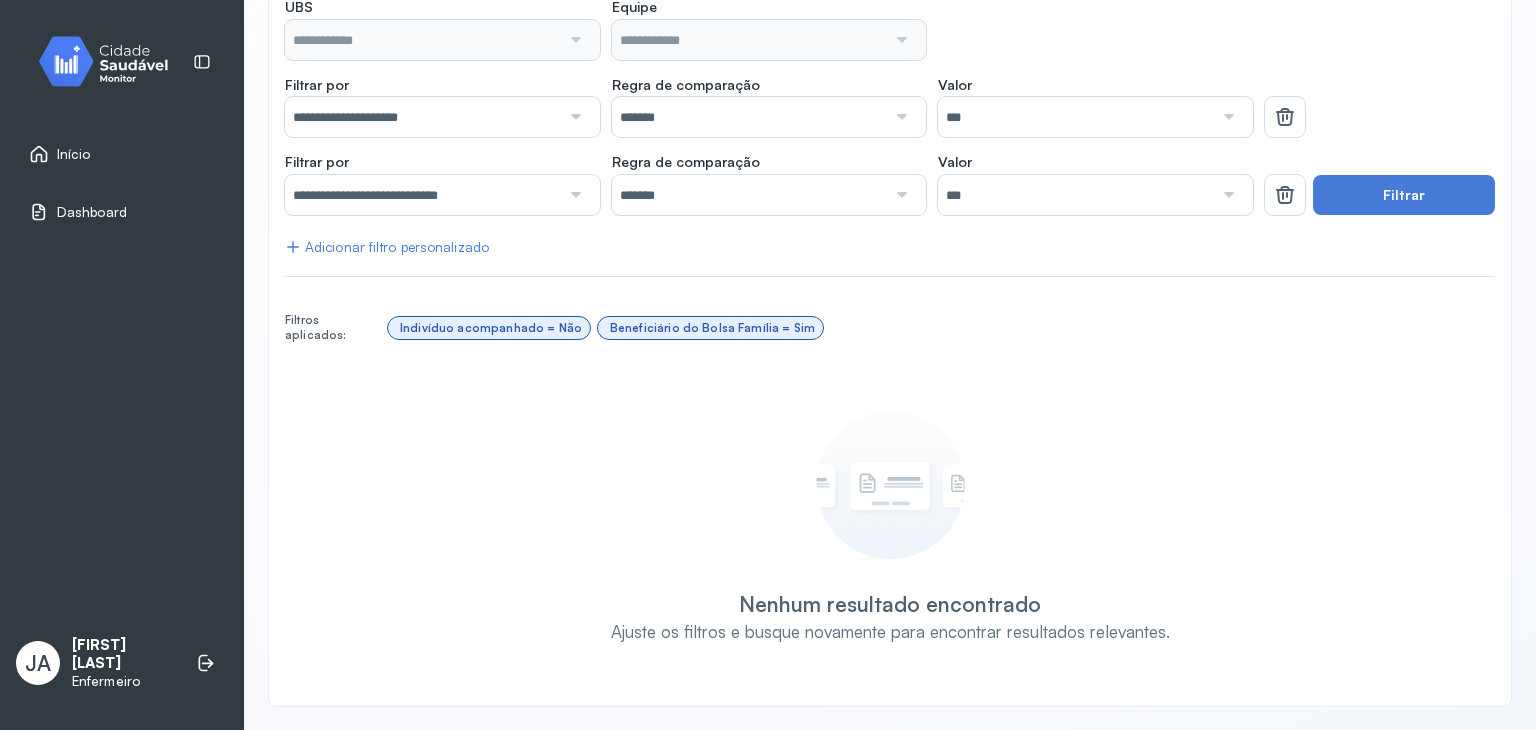type on "**********" 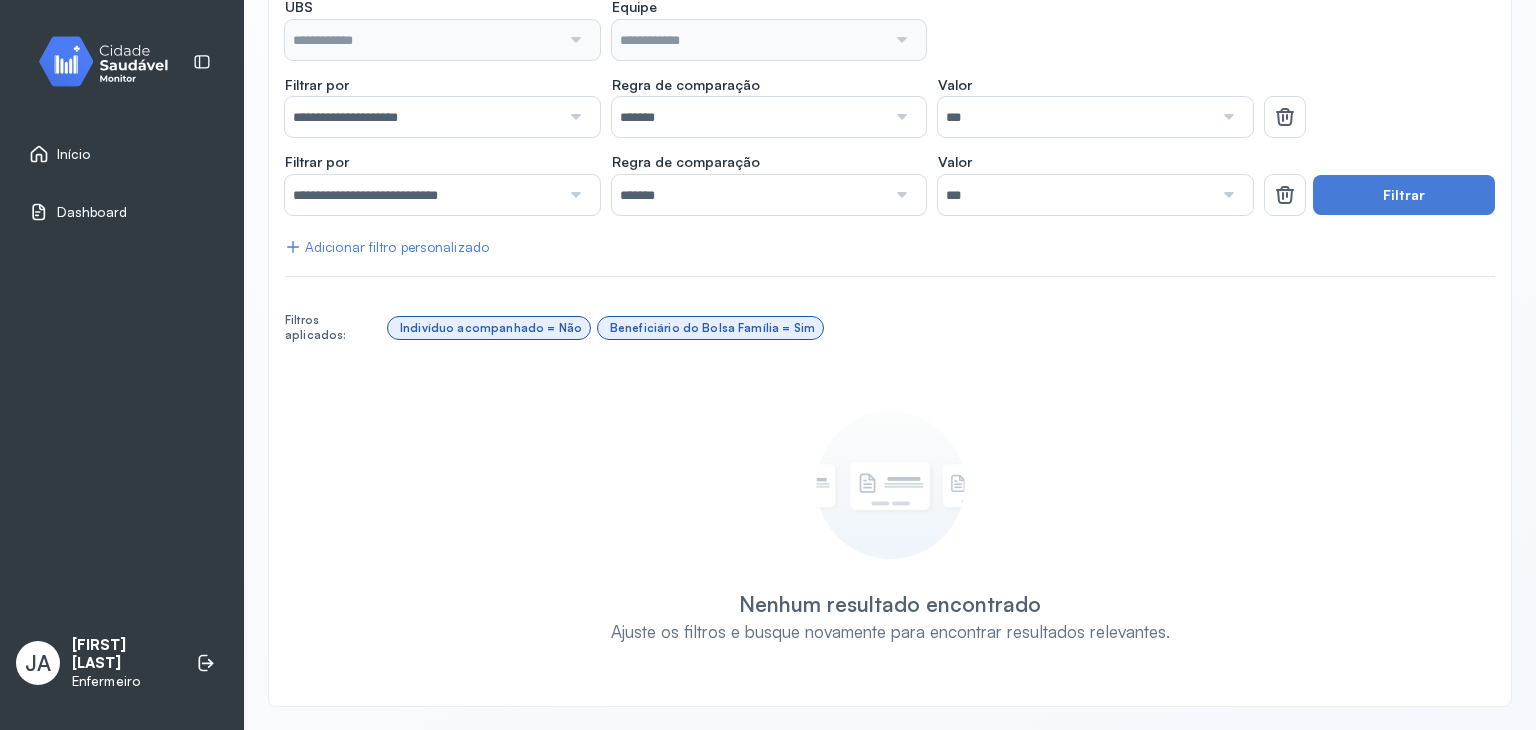 type on "**********" 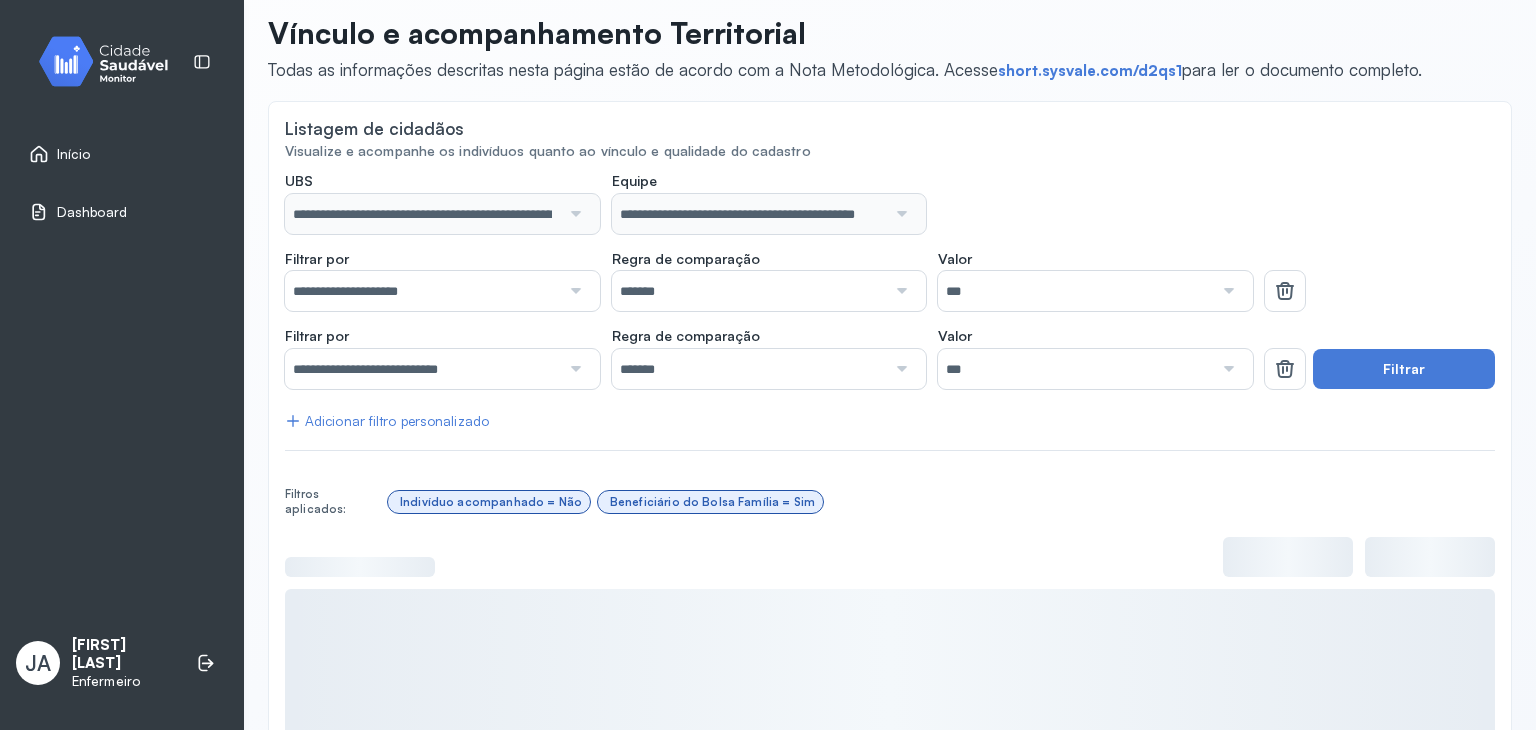 scroll, scrollTop: 0, scrollLeft: 0, axis: both 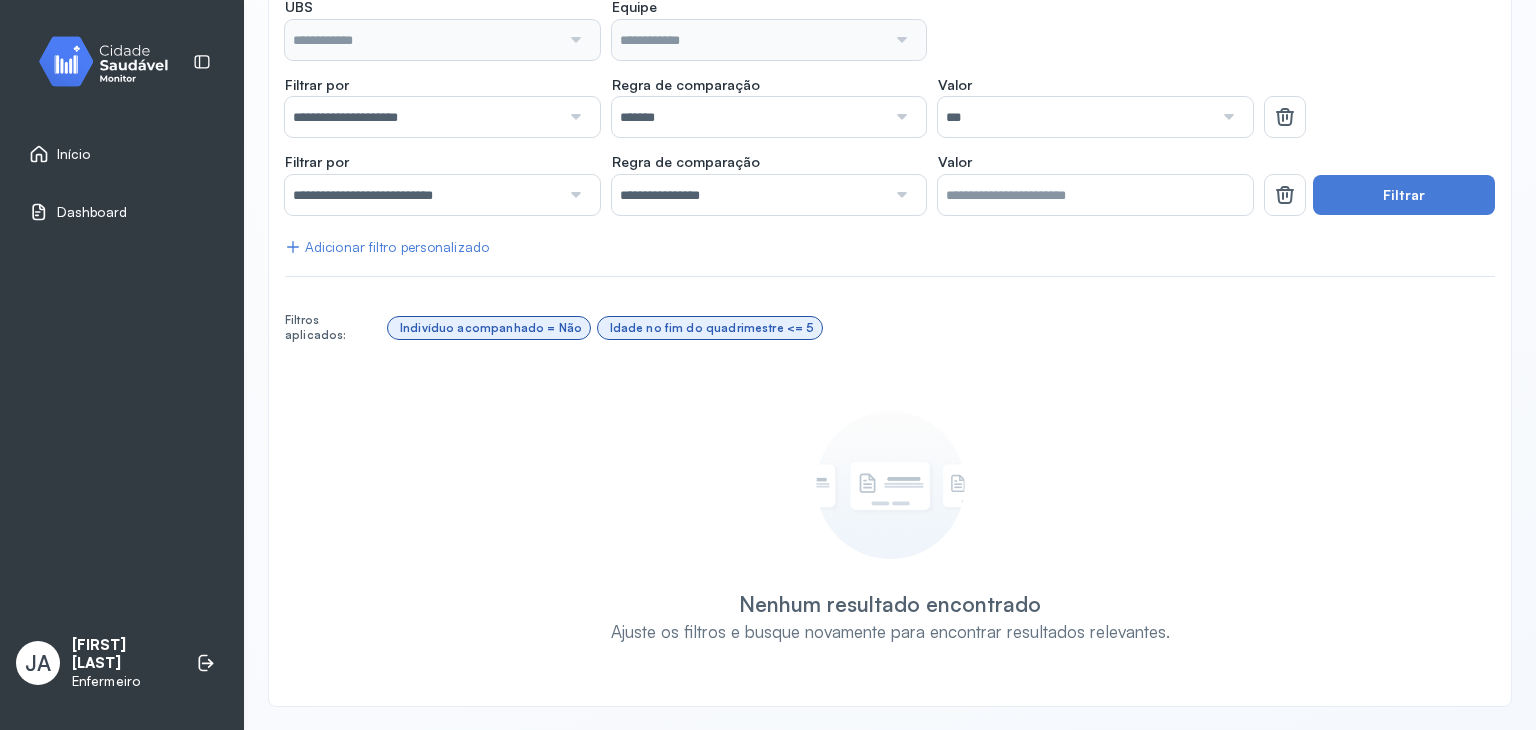 type on "**********" 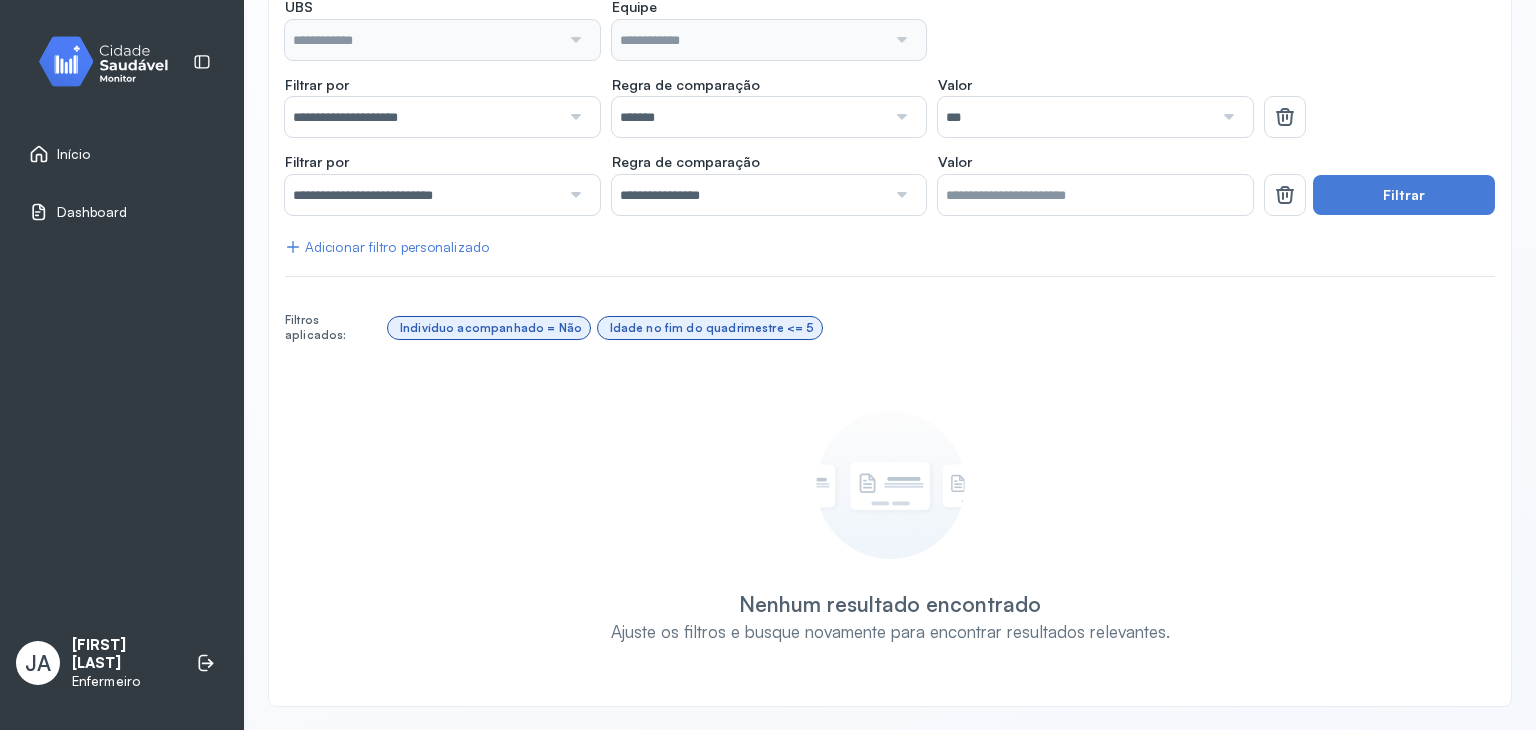 type on "**********" 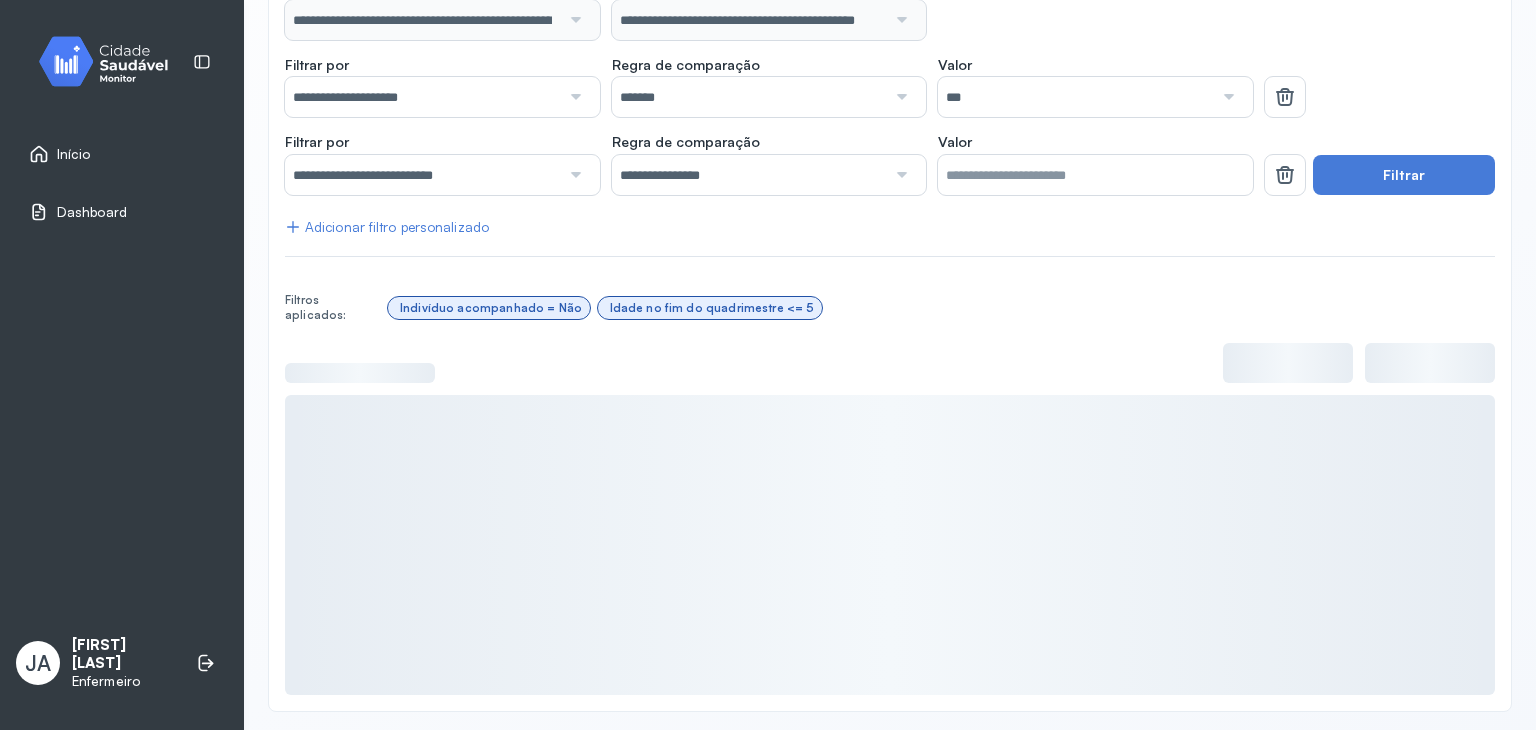 scroll, scrollTop: 294, scrollLeft: 0, axis: vertical 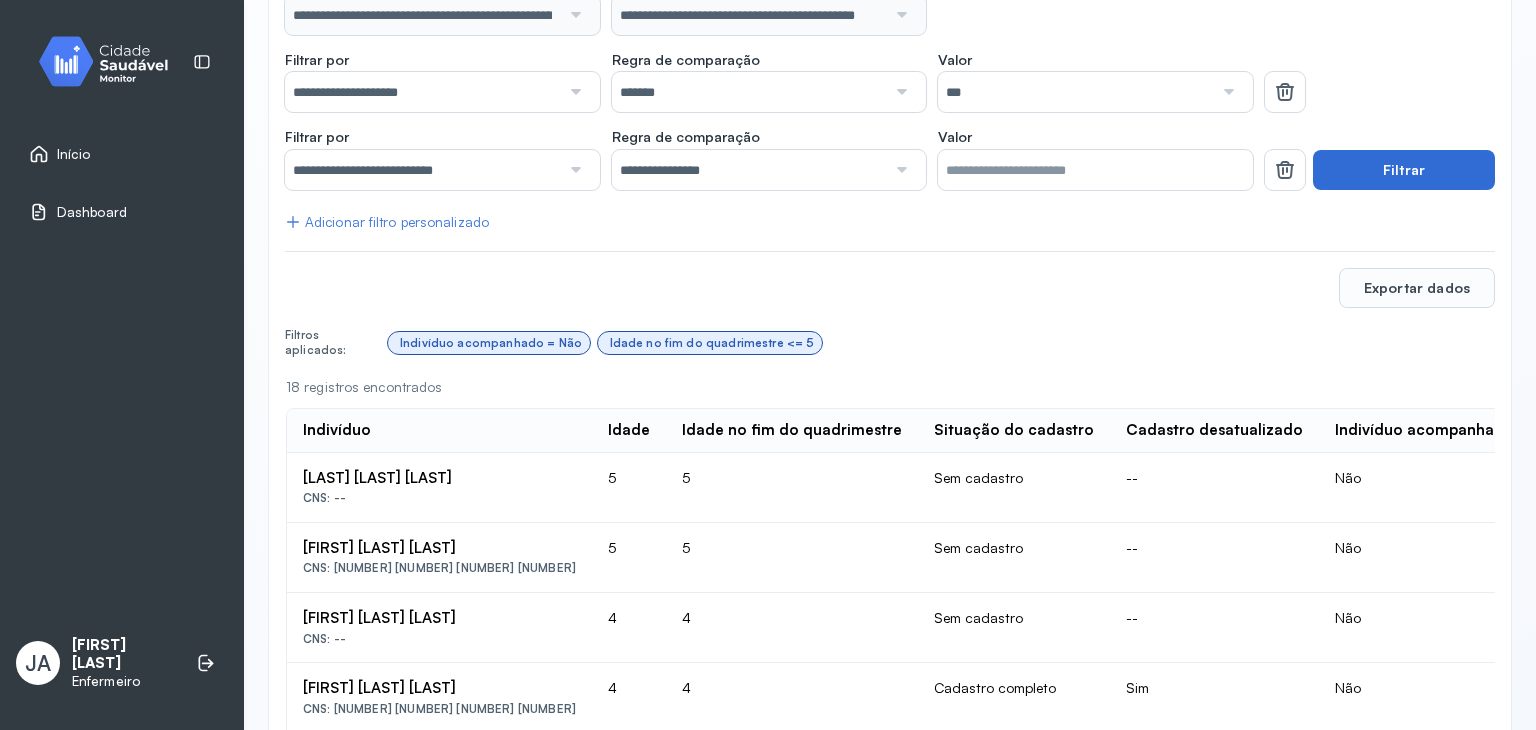 click on "Filtrar" at bounding box center [1404, 170] 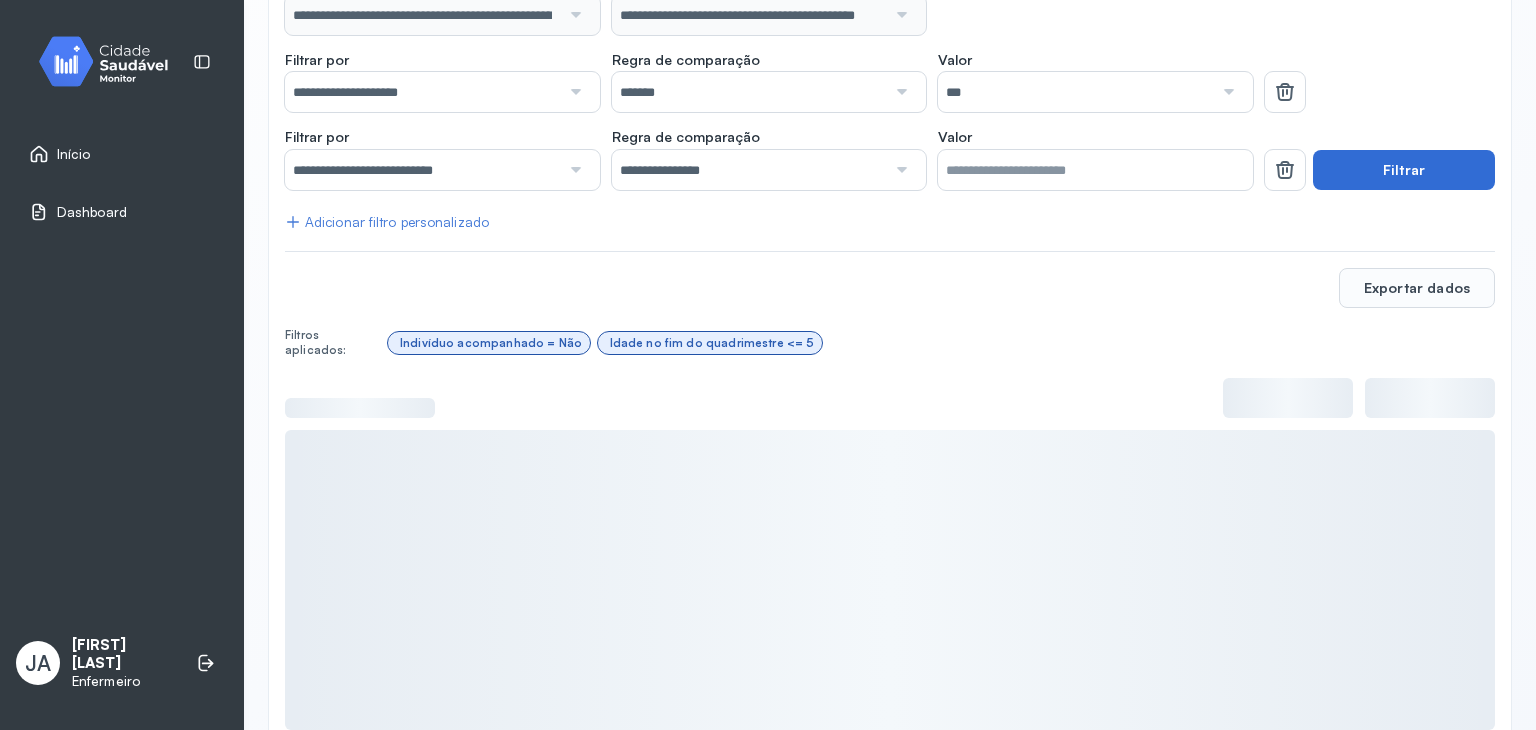 click on "Filtrar" at bounding box center (1404, 170) 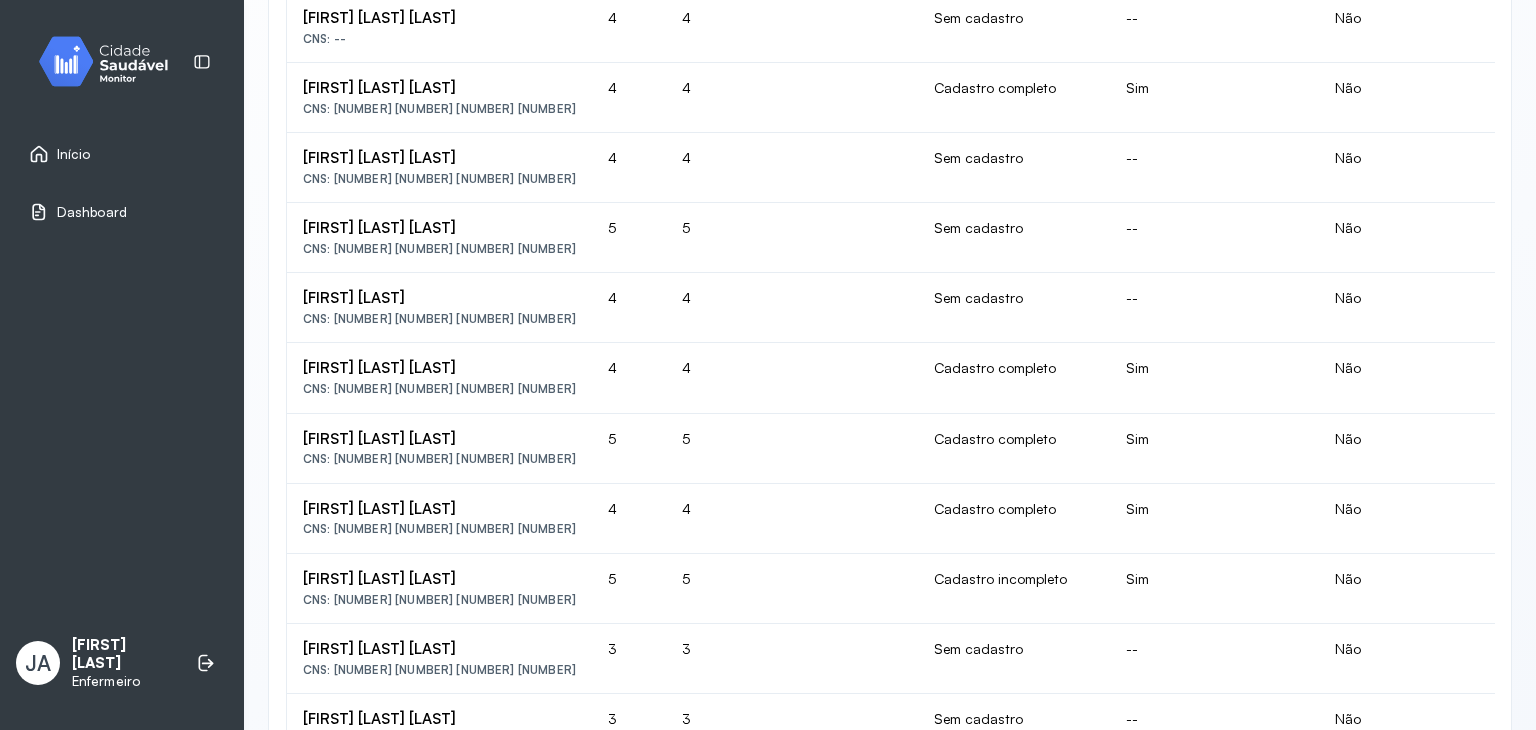 scroll, scrollTop: 994, scrollLeft: 0, axis: vertical 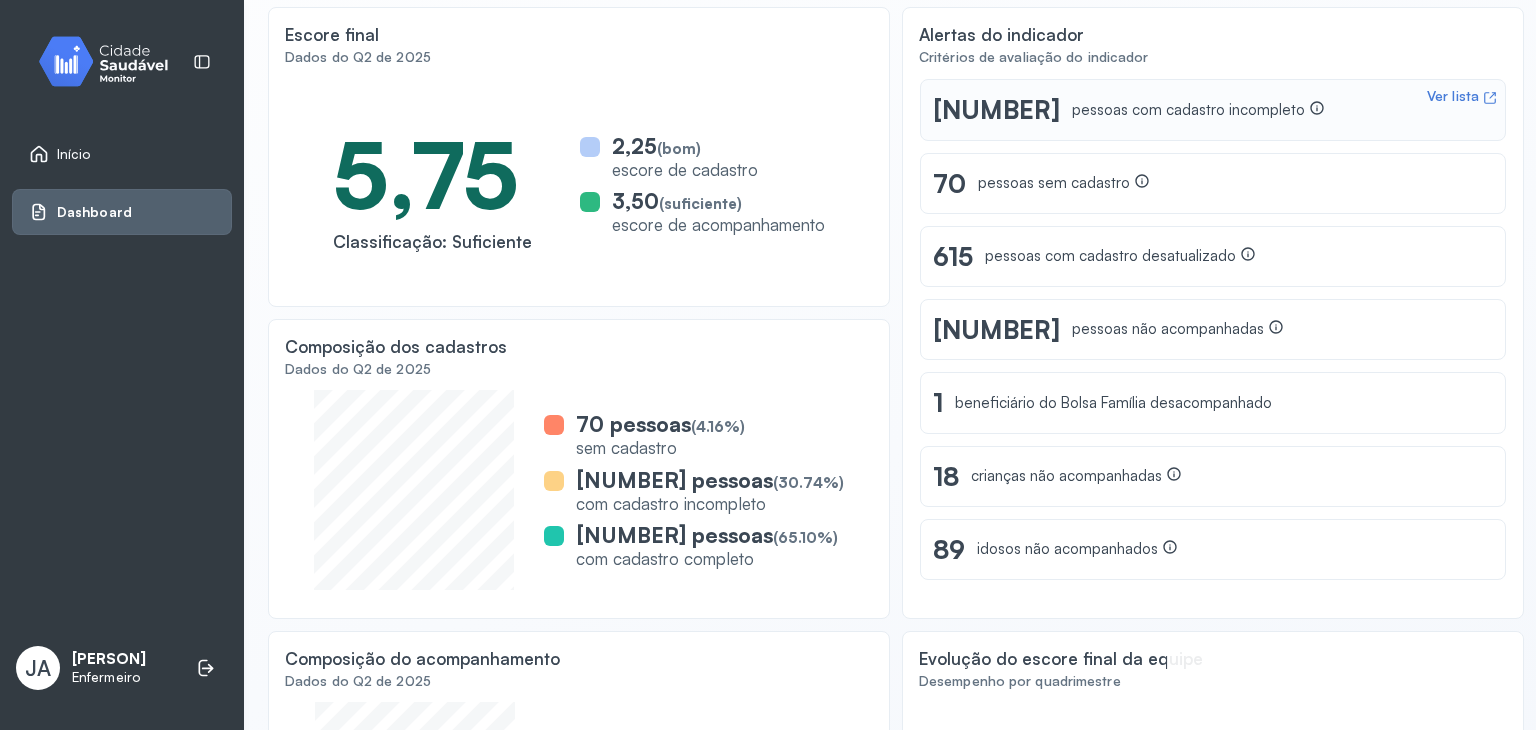 click on "Ver lista [NUMBER] pessoas com cadastro incompleto" at bounding box center [1213, 109] 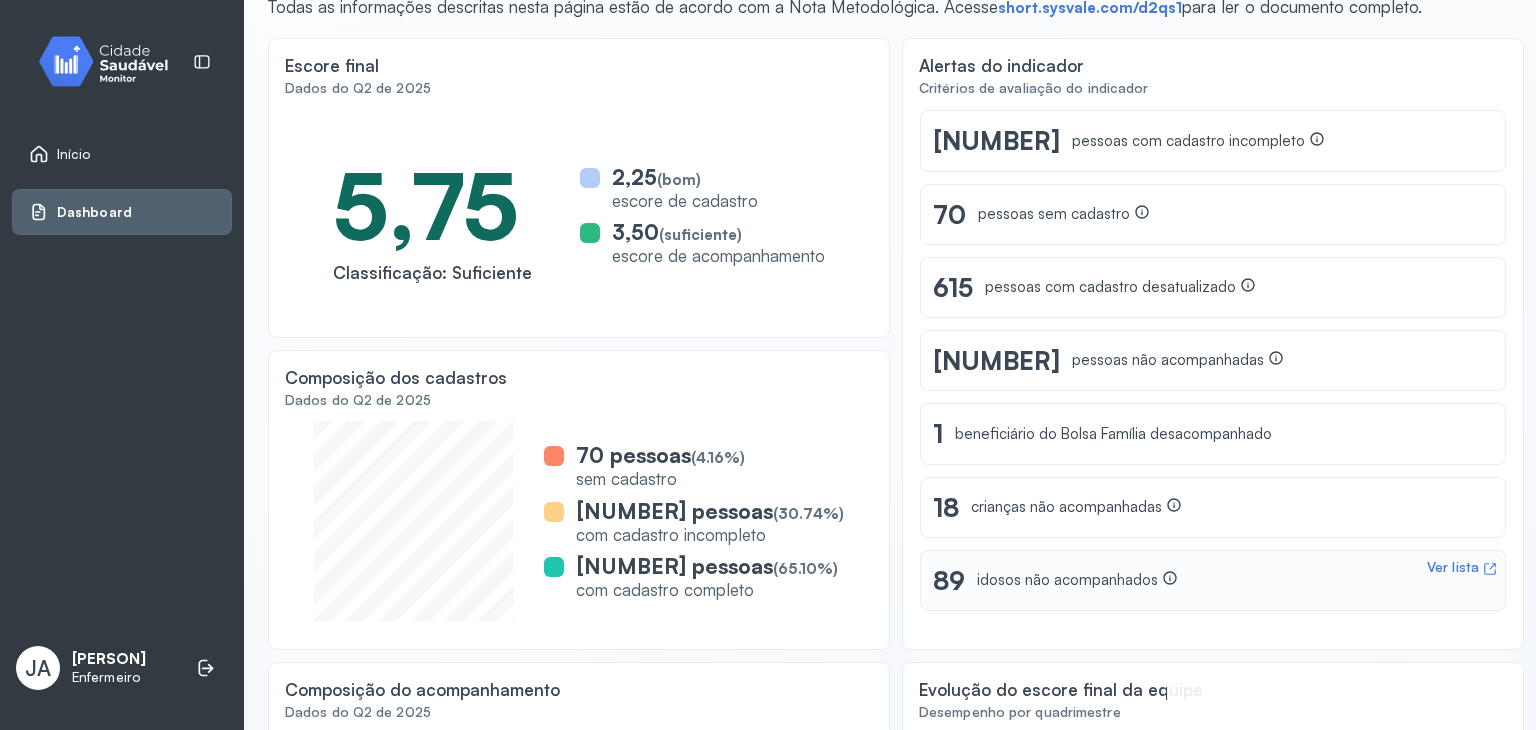 scroll, scrollTop: 186, scrollLeft: 0, axis: vertical 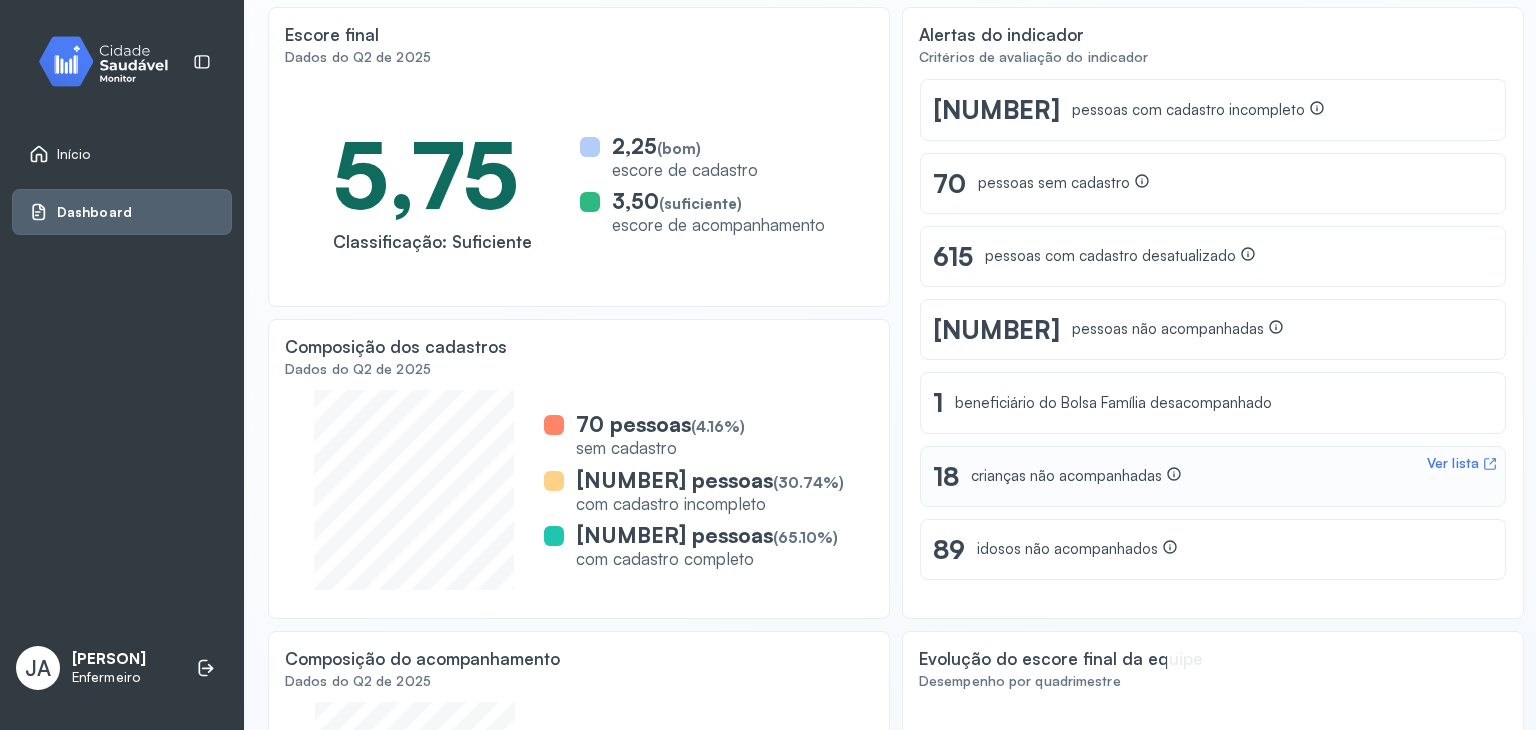 click on "Ver lista" at bounding box center (1453, 463) 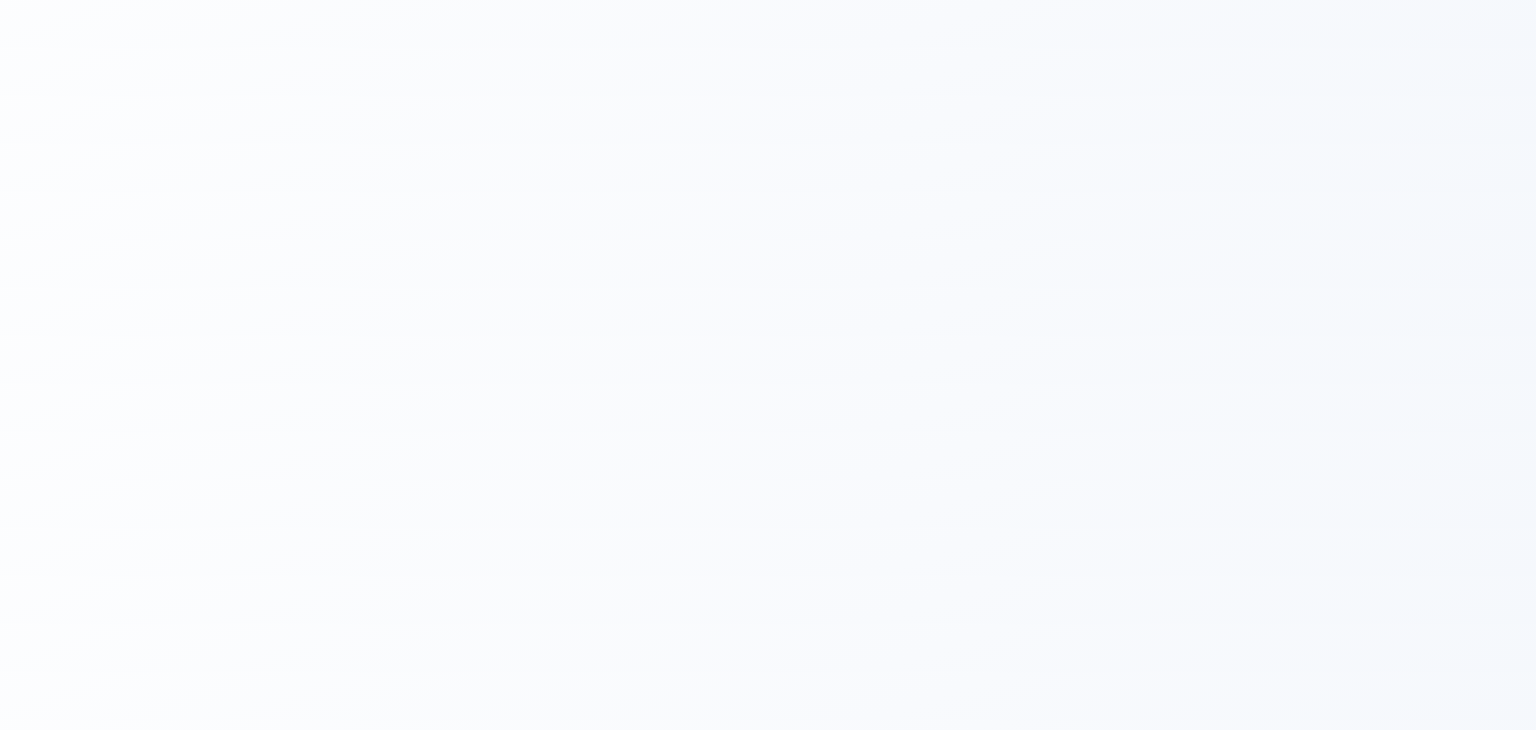 scroll, scrollTop: 0, scrollLeft: 0, axis: both 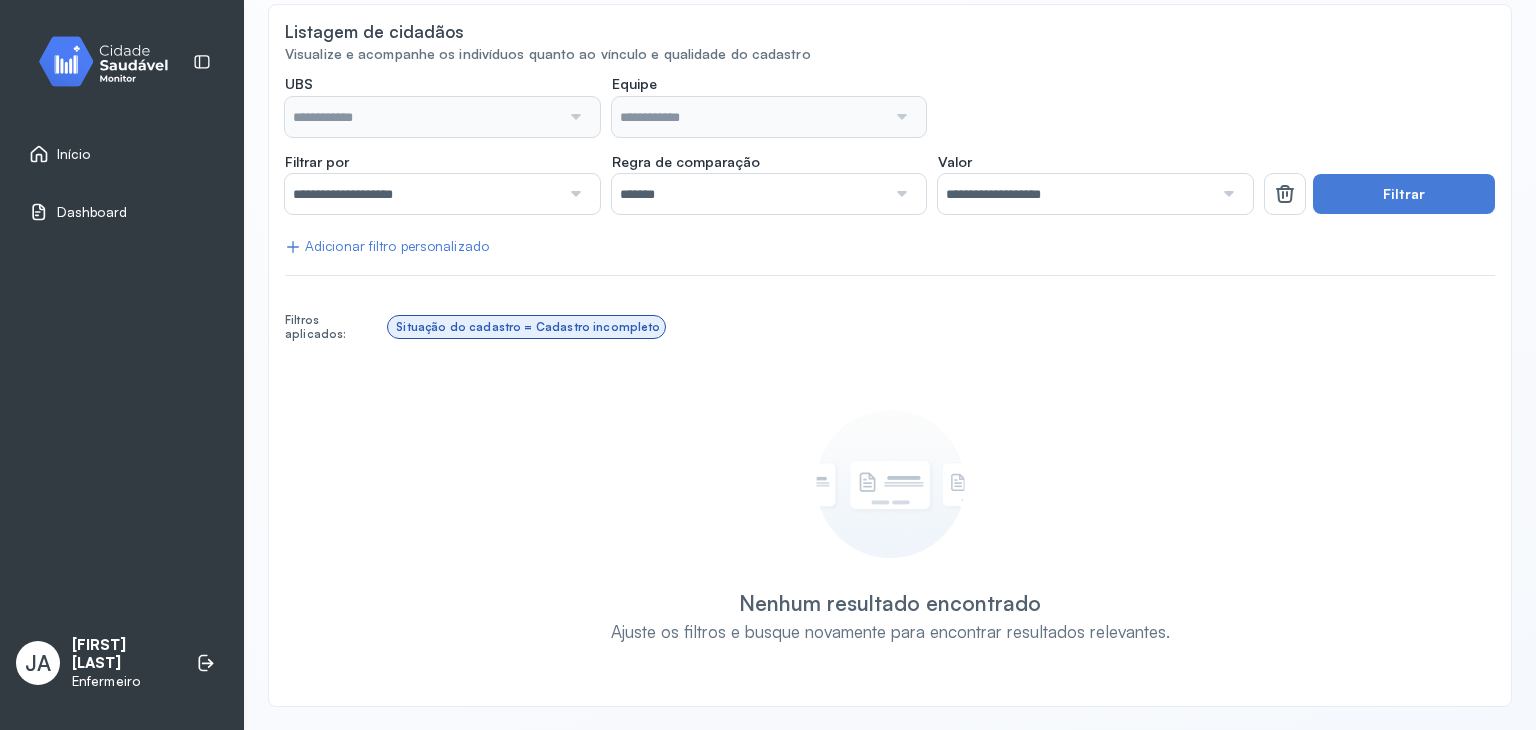 type on "**********" 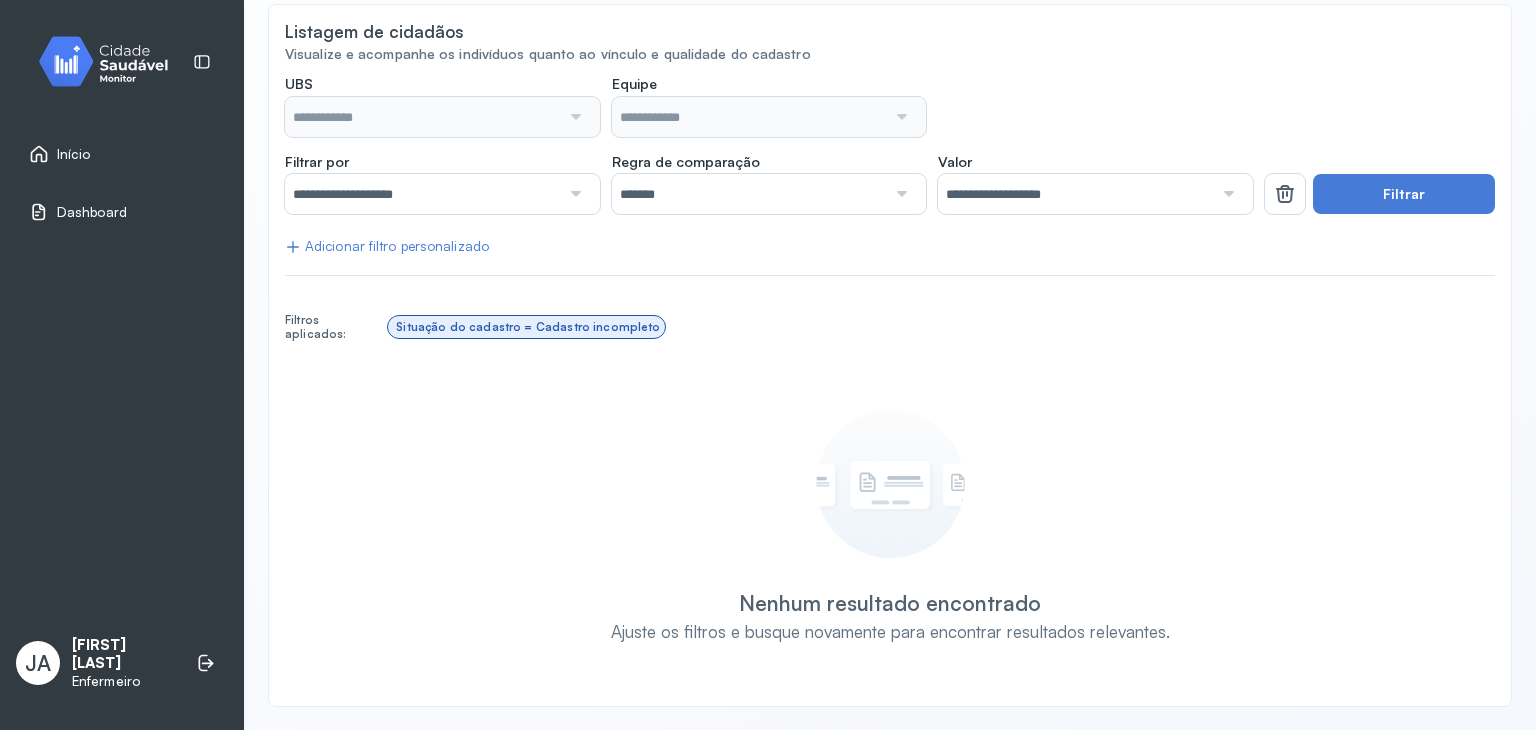type on "**********" 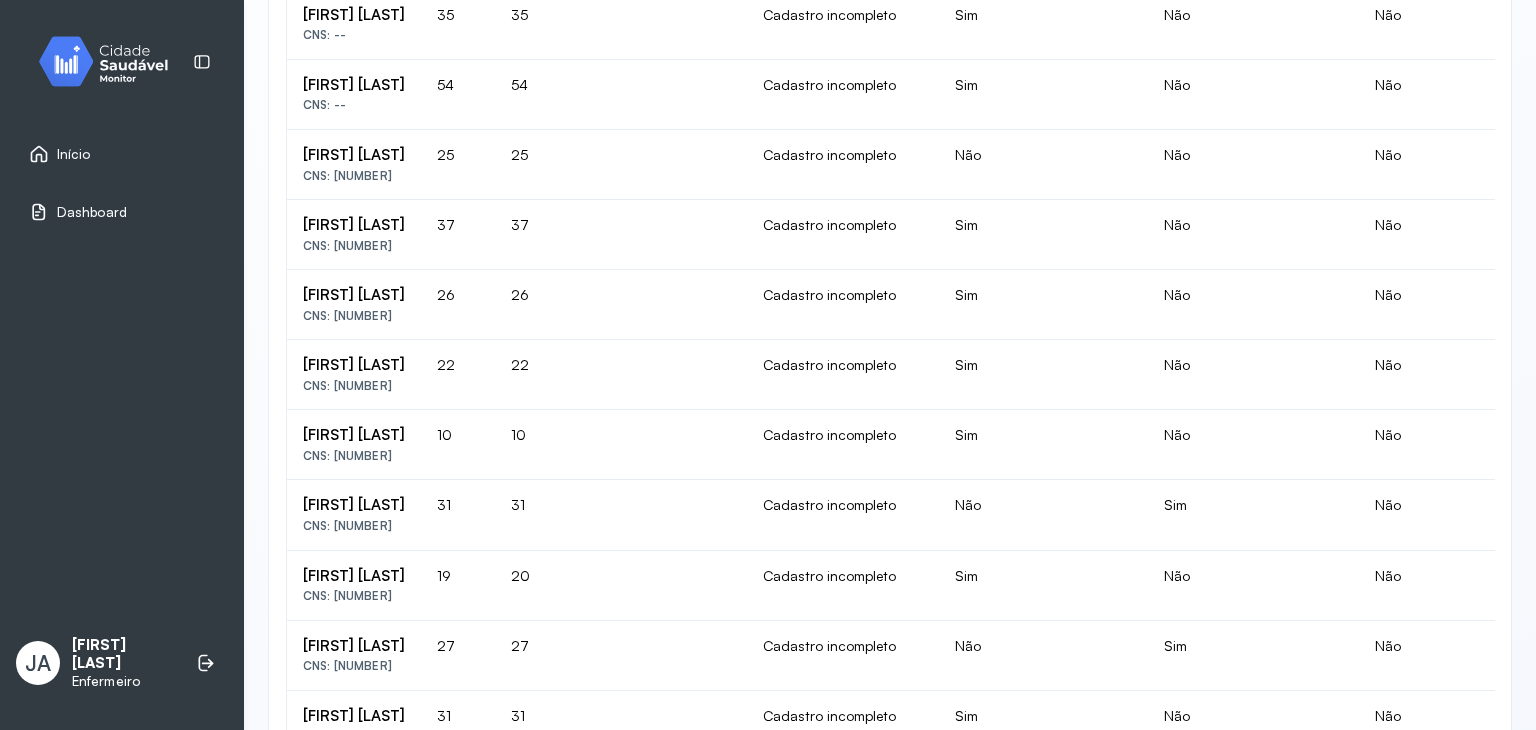 scroll, scrollTop: 992, scrollLeft: 0, axis: vertical 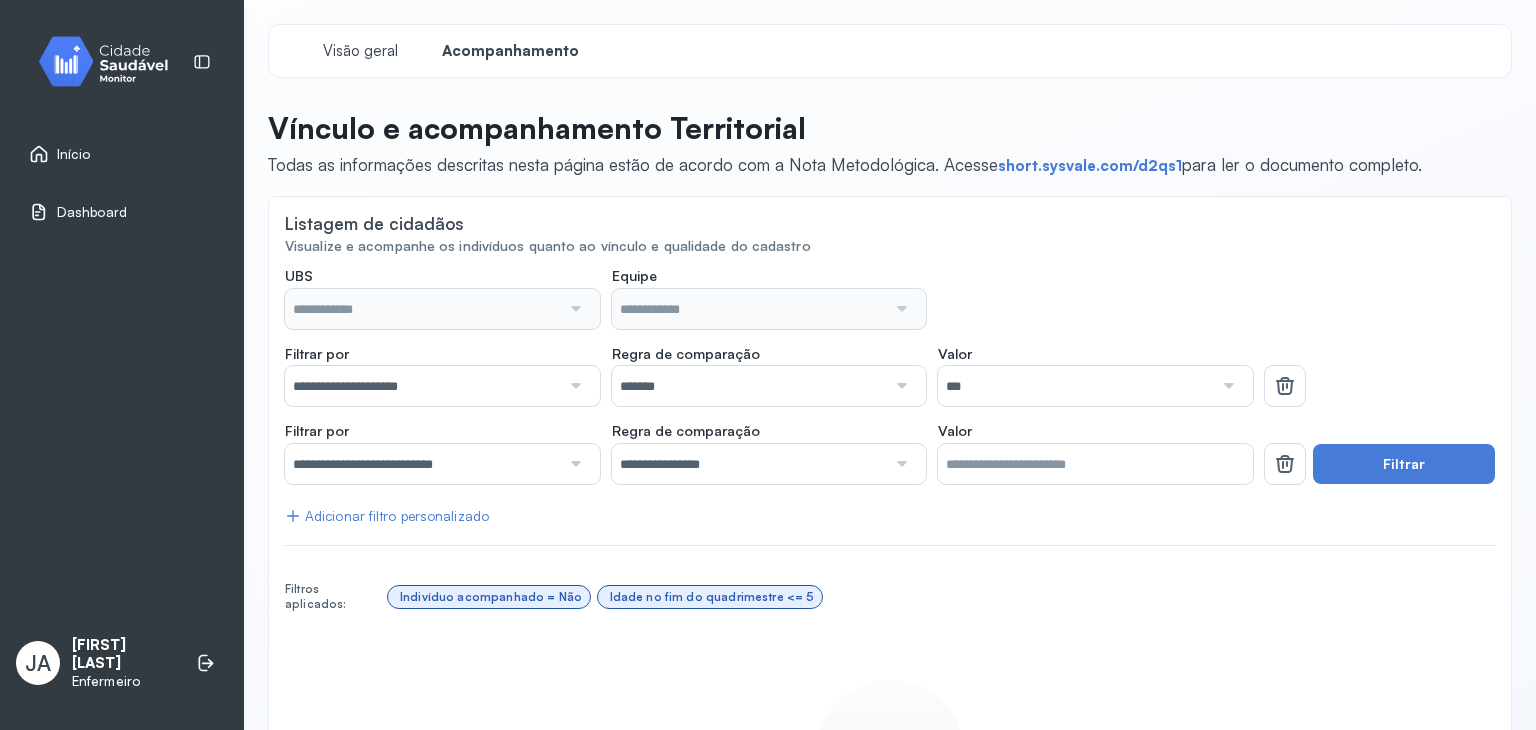 type on "**********" 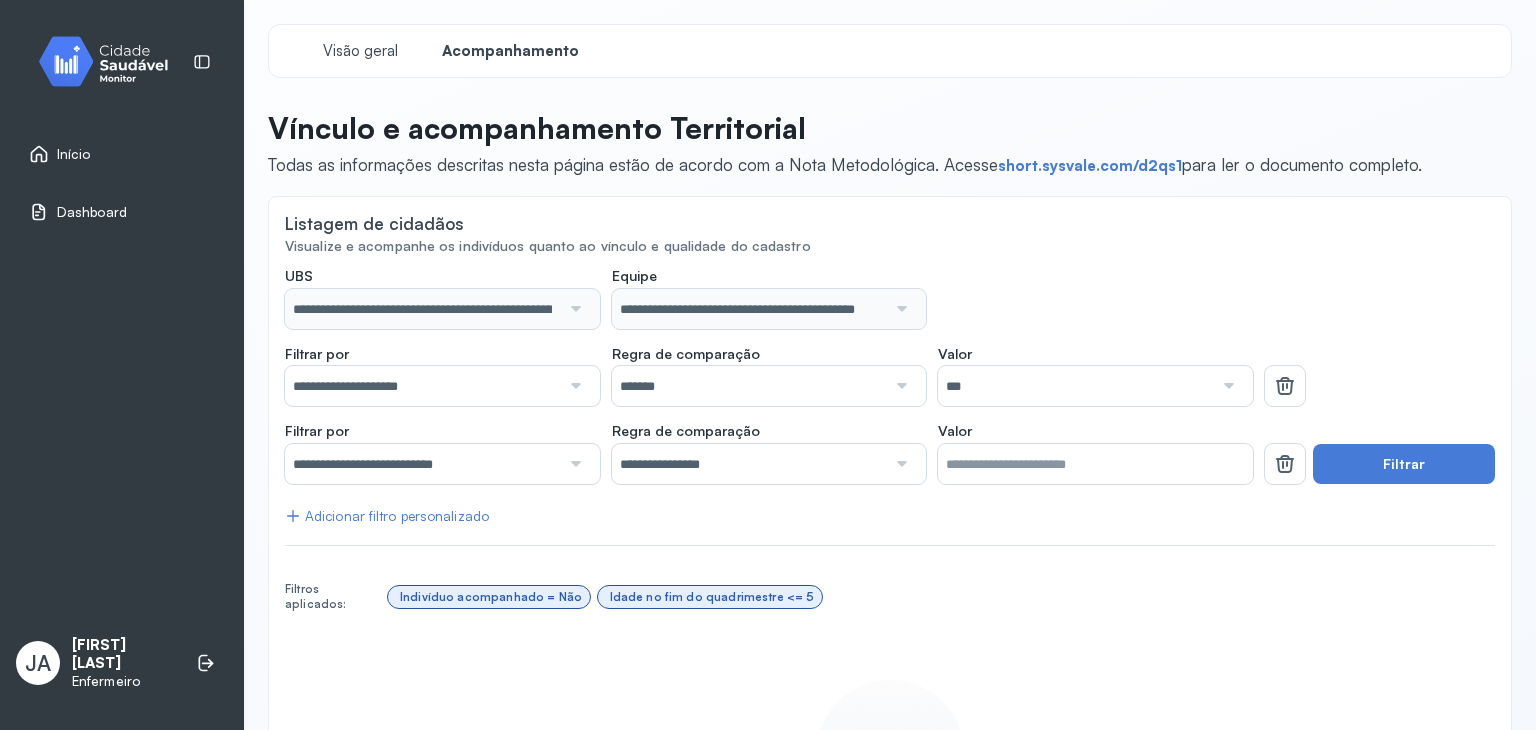 click on "**********" at bounding box center [890, 586] 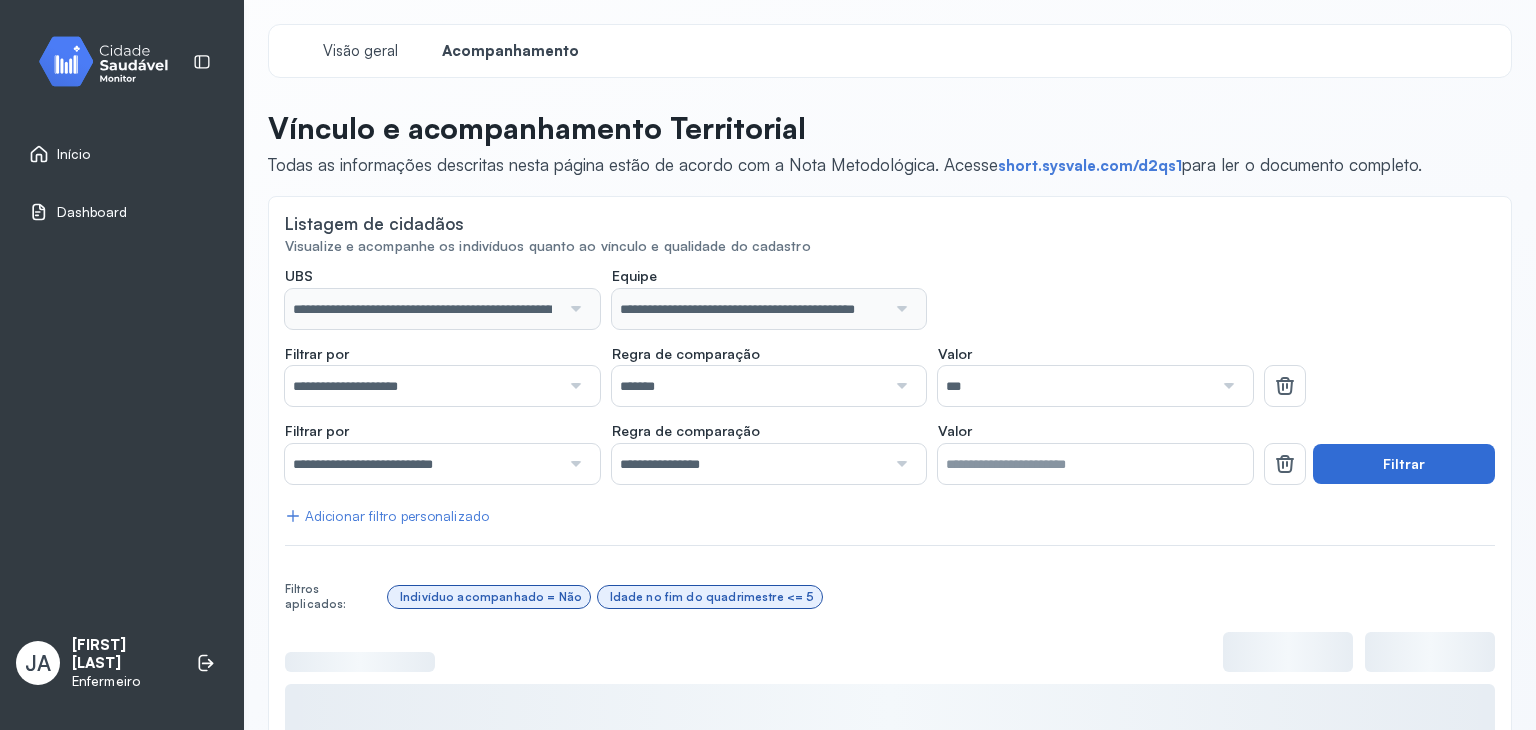 click on "Filtrar" at bounding box center [1404, 464] 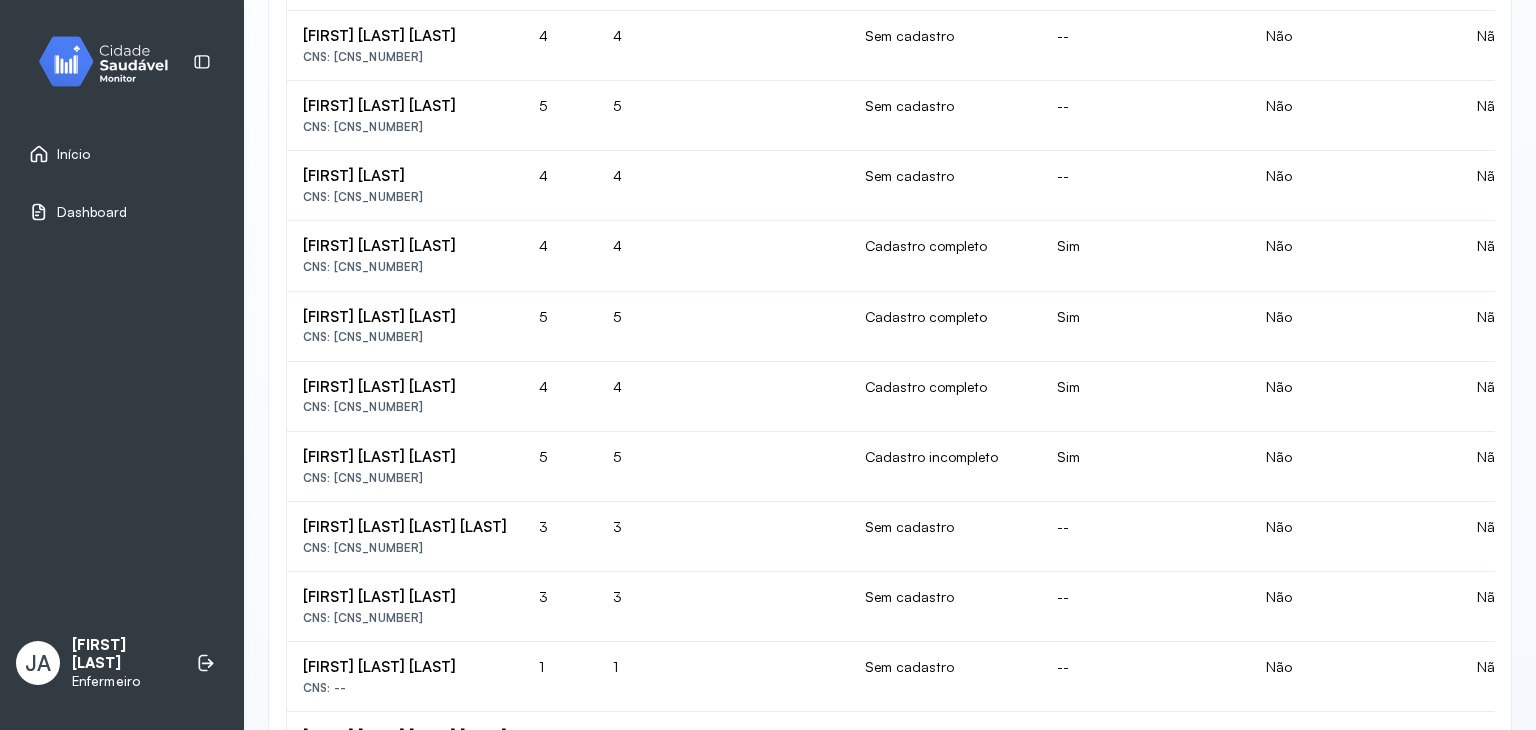 scroll, scrollTop: 1336, scrollLeft: 0, axis: vertical 